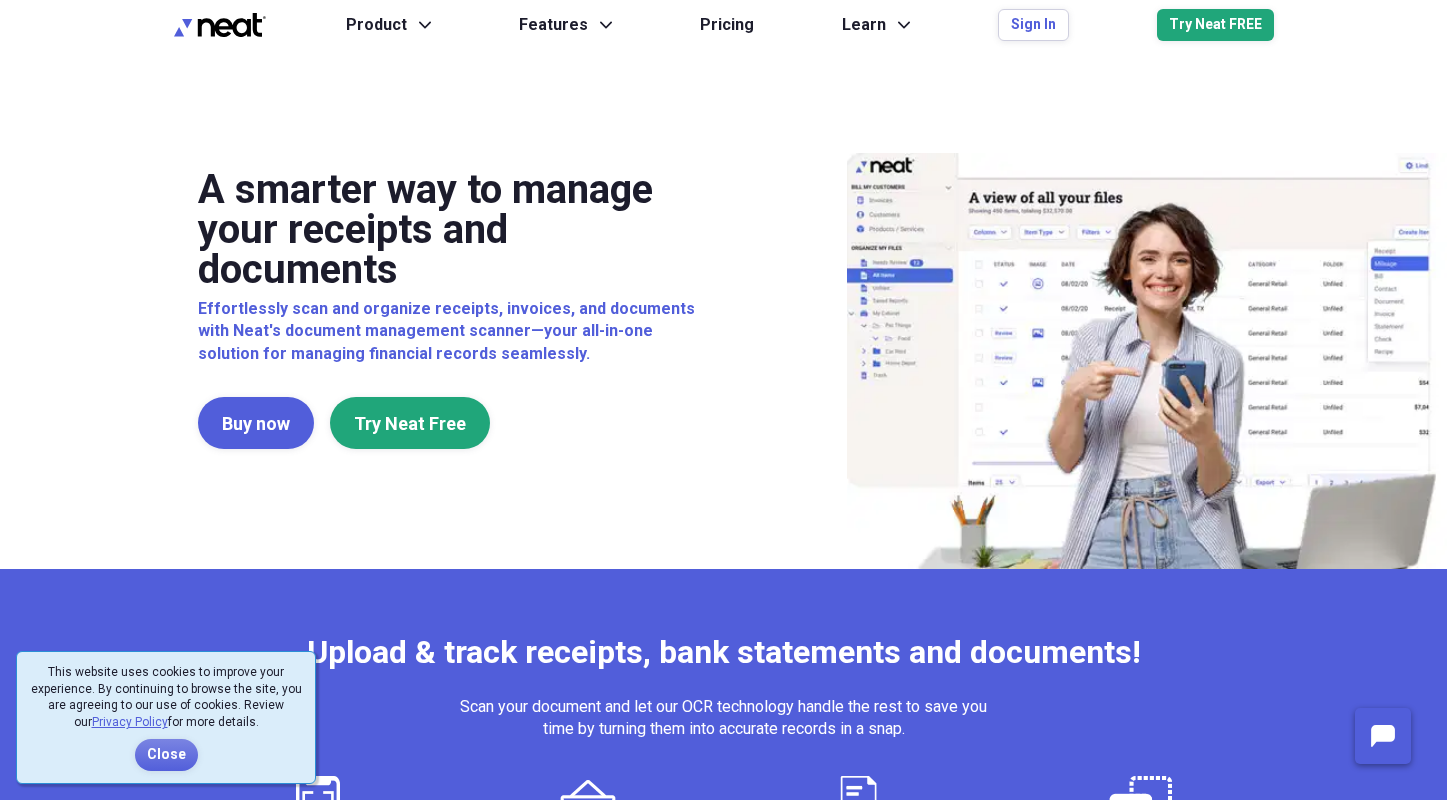 scroll, scrollTop: 0, scrollLeft: 0, axis: both 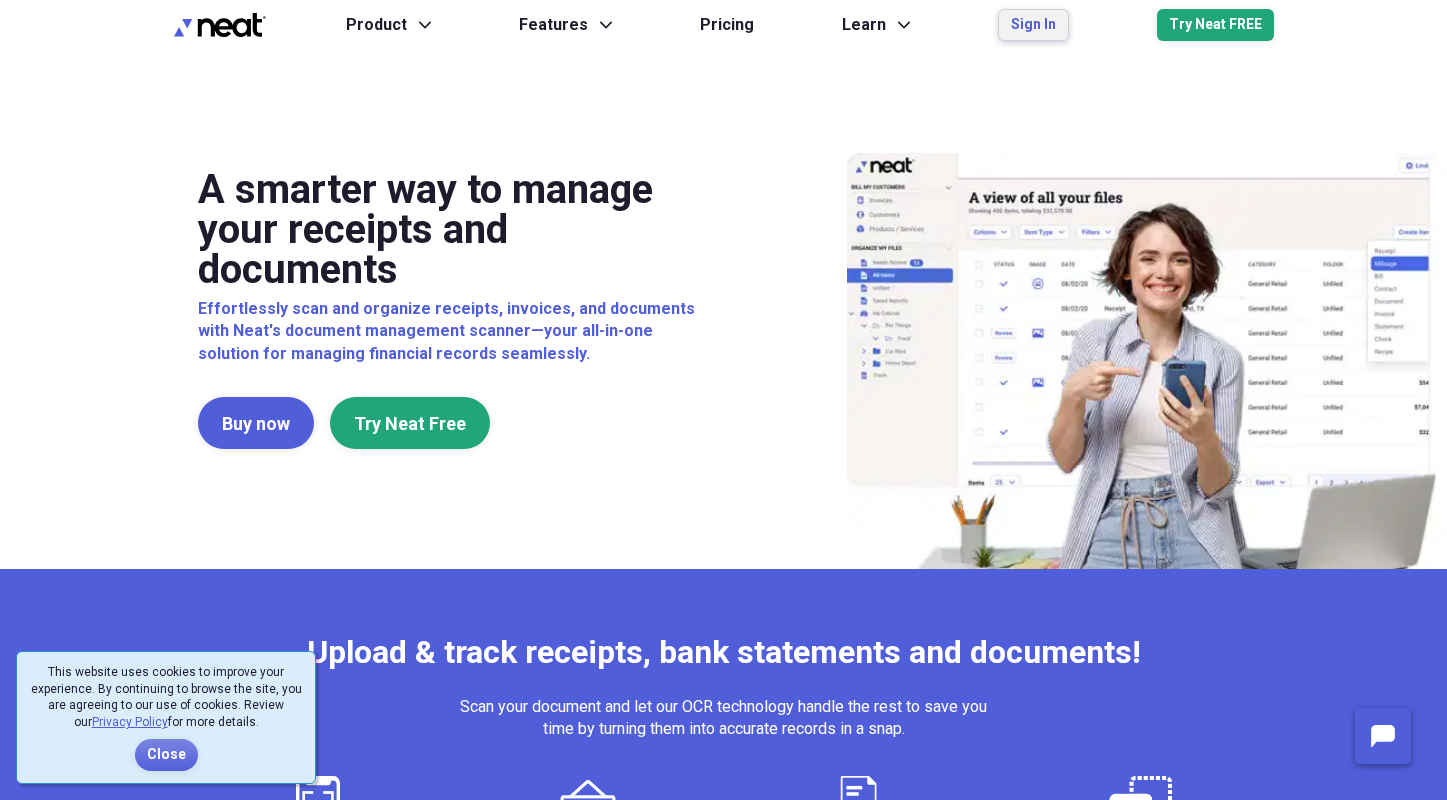 click on "Sign In" at bounding box center [1033, 25] 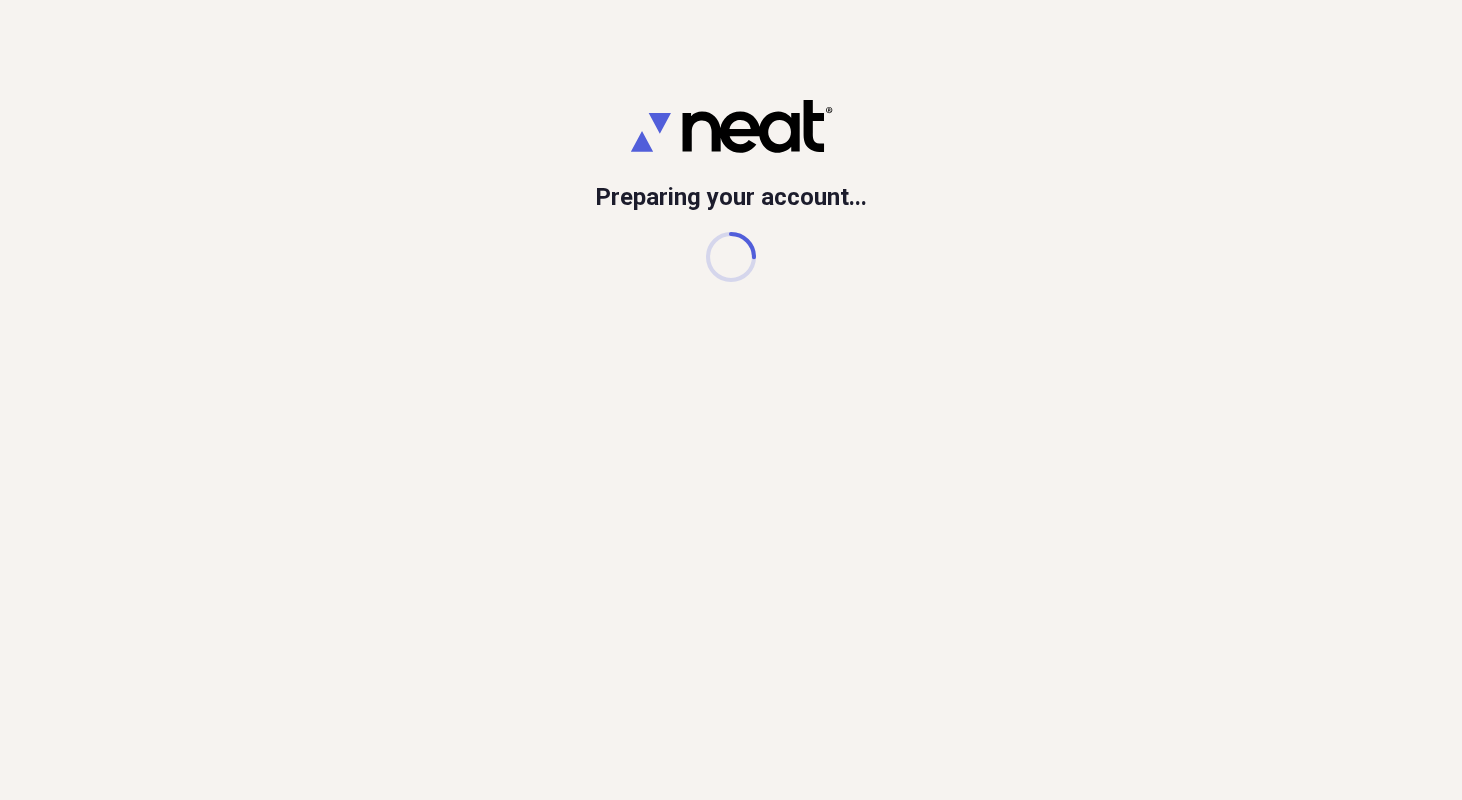 scroll, scrollTop: 0, scrollLeft: 0, axis: both 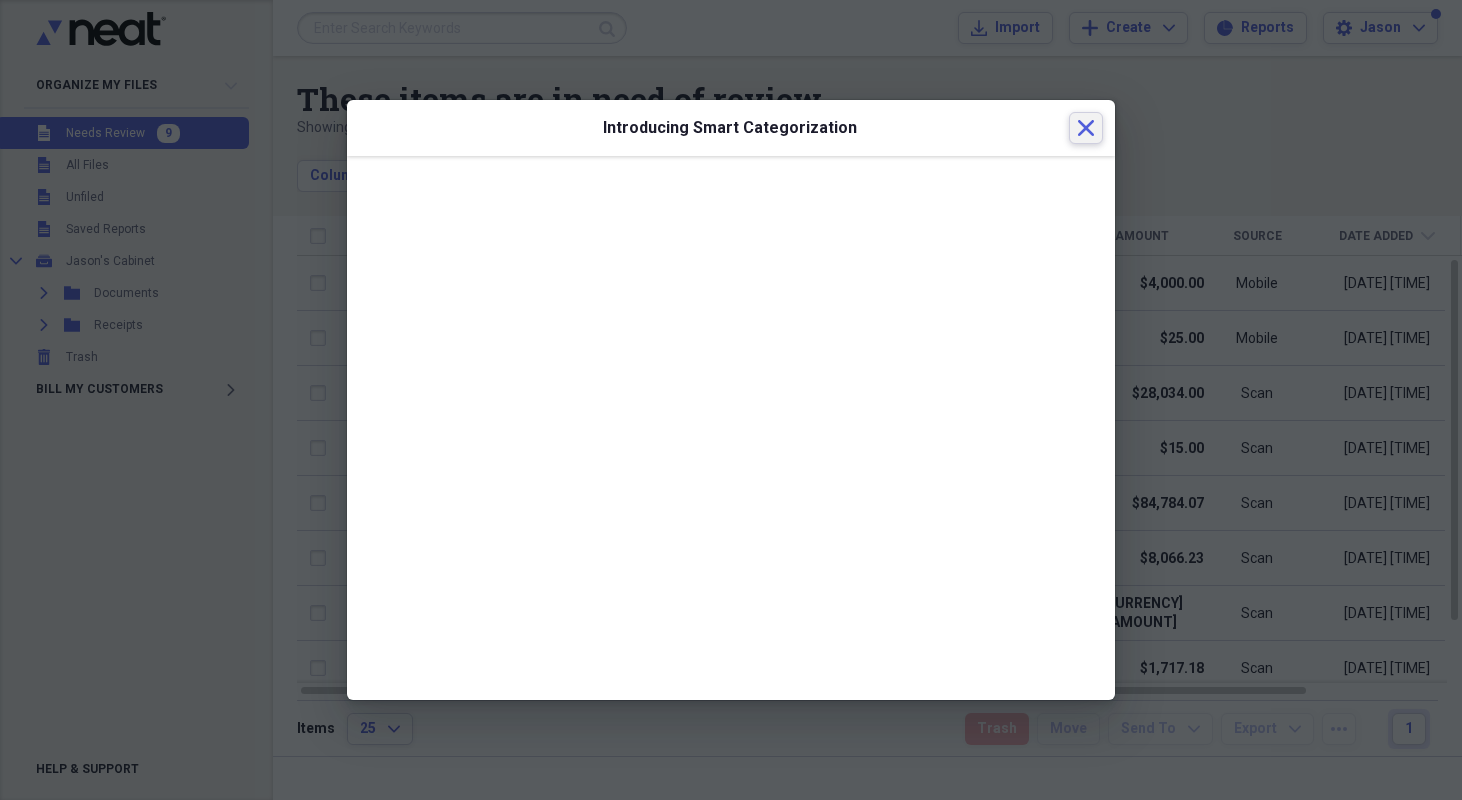 click 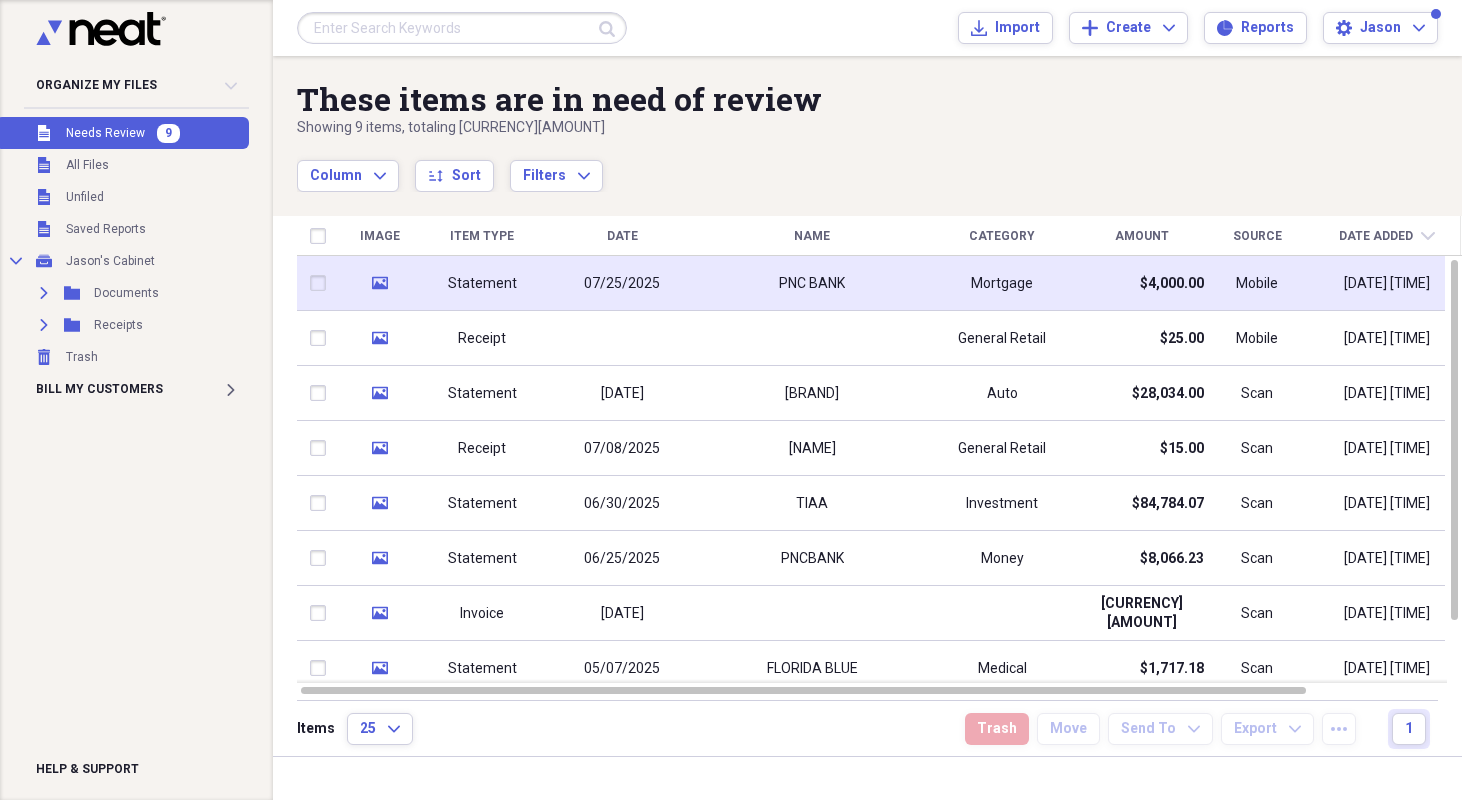 click on "07/25/2025" at bounding box center (622, 283) 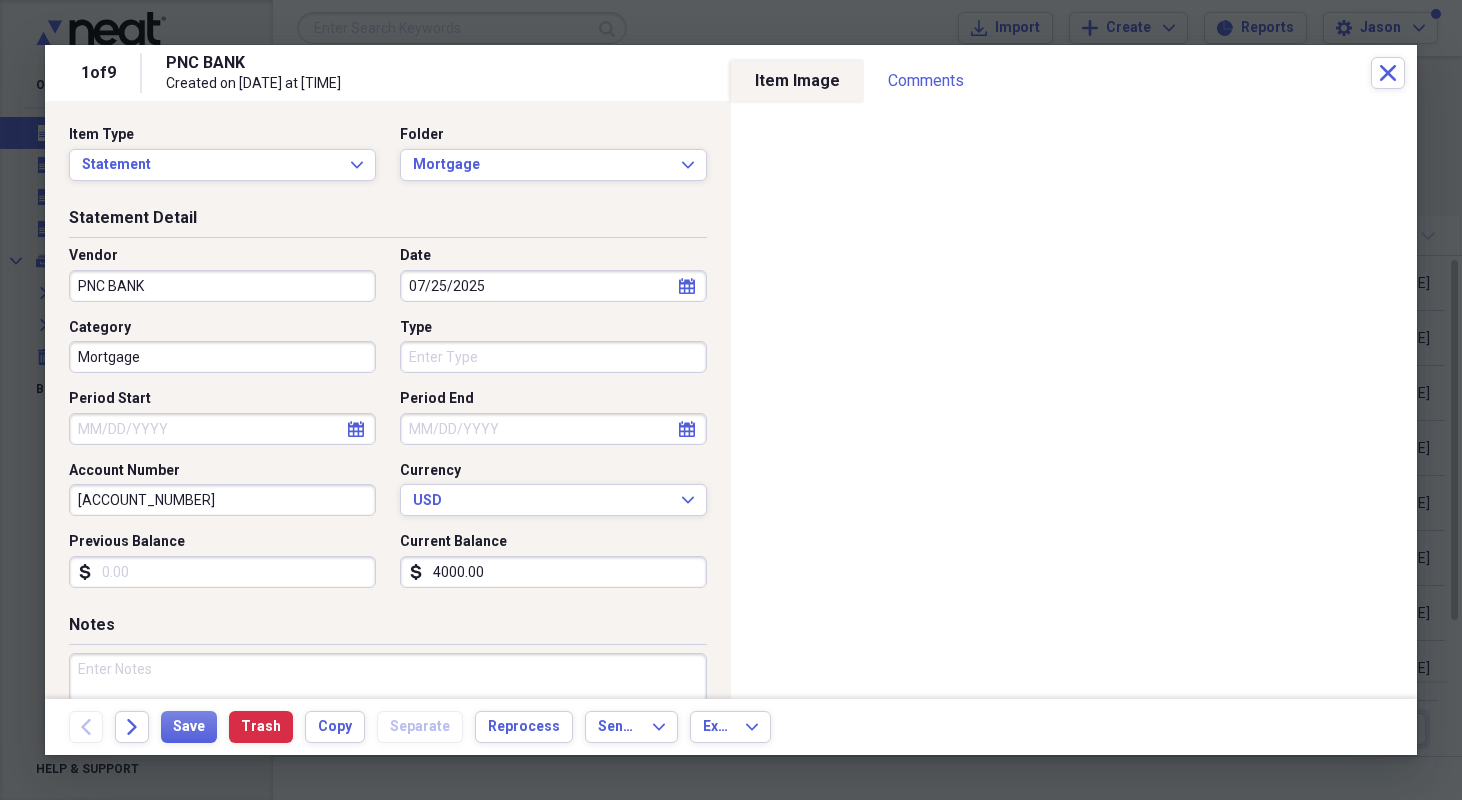 click on "4000.00" at bounding box center (553, 572) 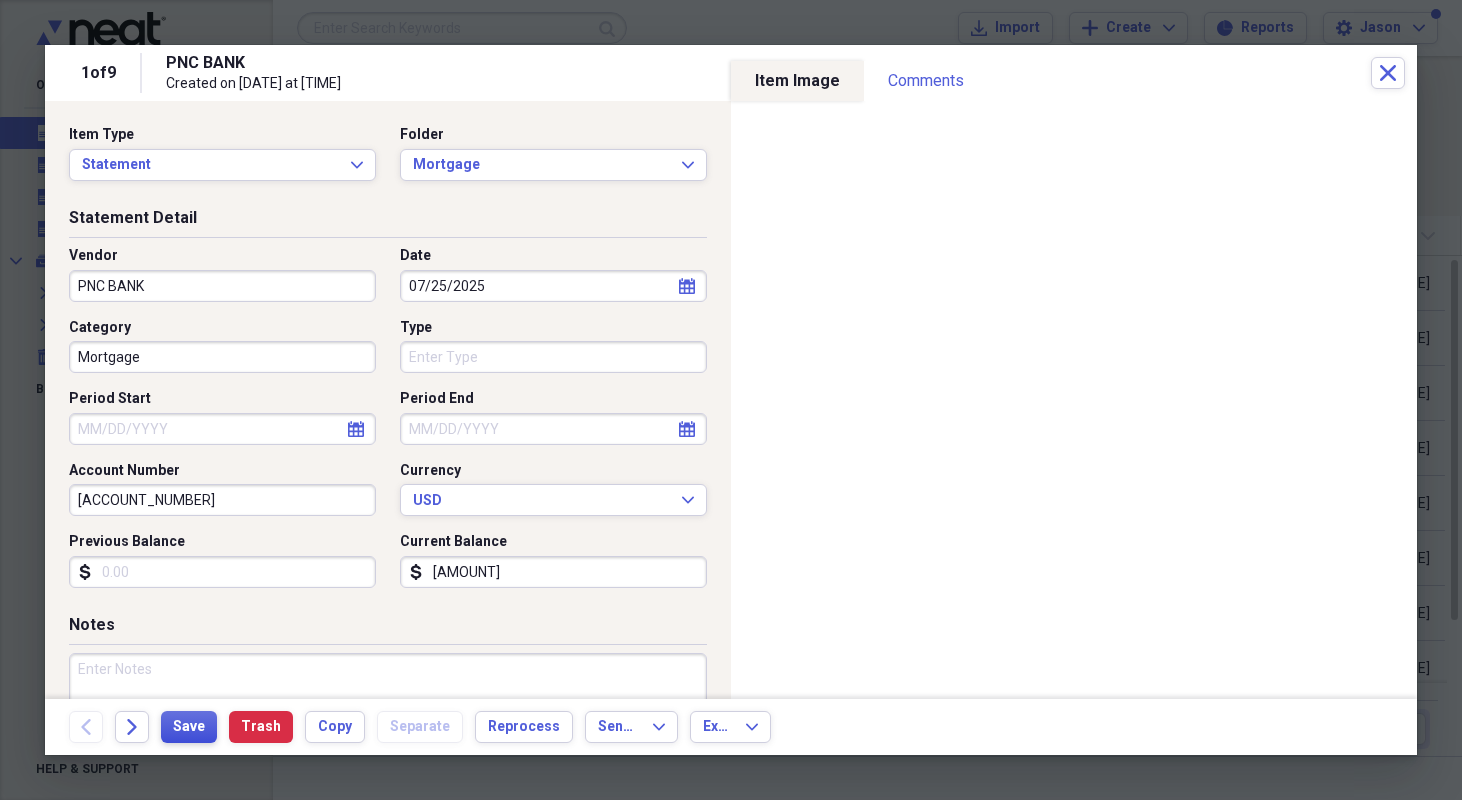 type on "[AMOUNT]" 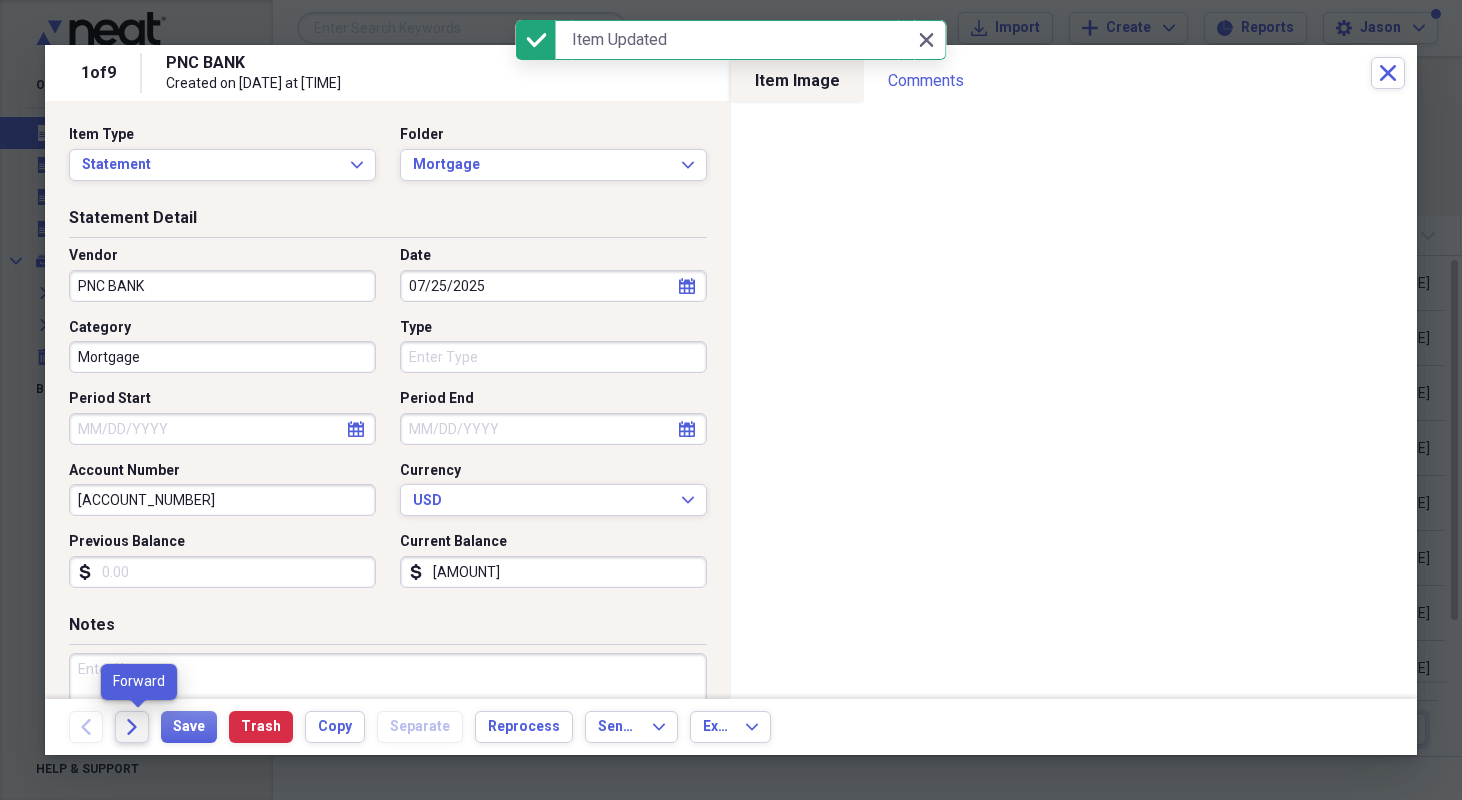 click on "Forward" 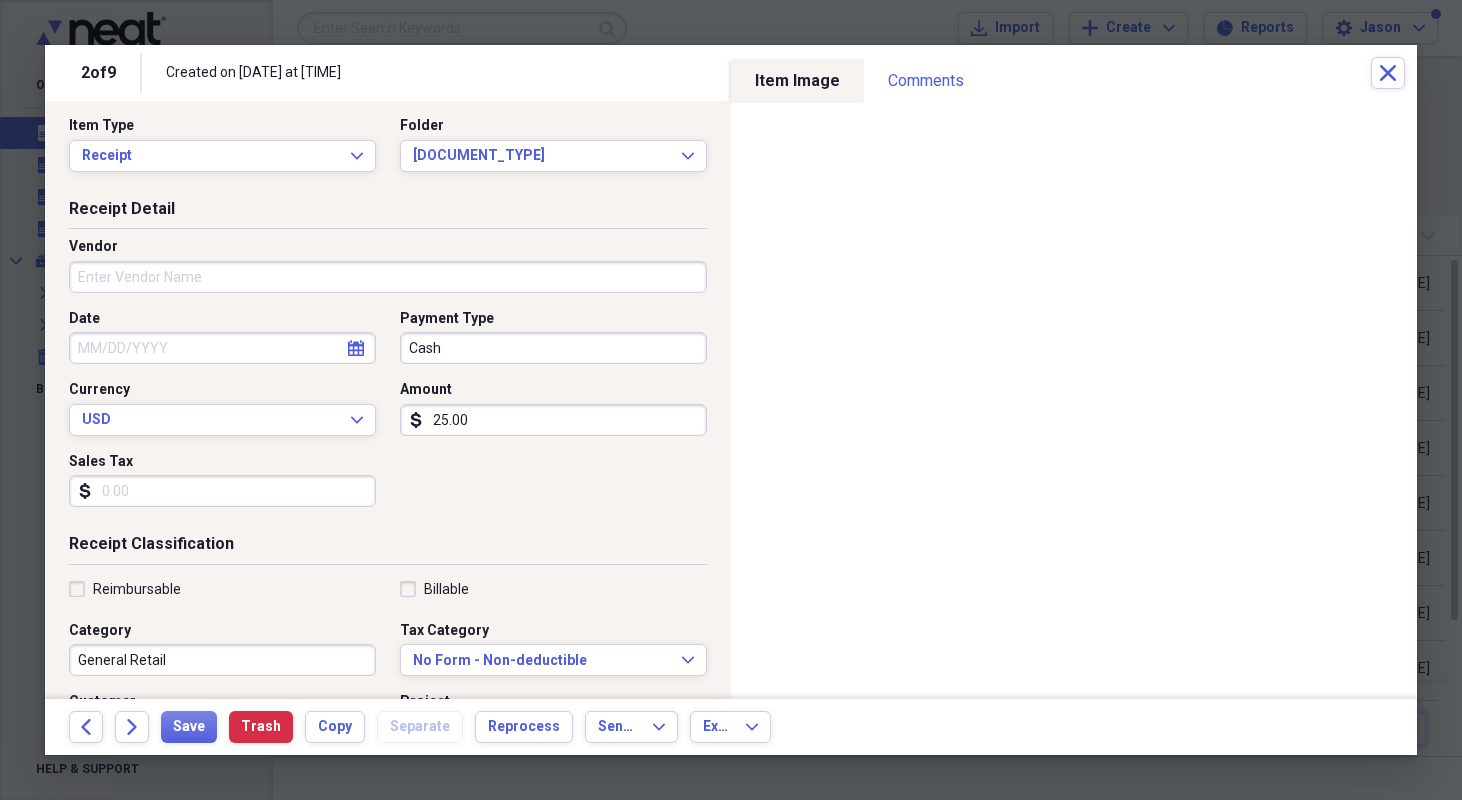 scroll, scrollTop: 0, scrollLeft: 0, axis: both 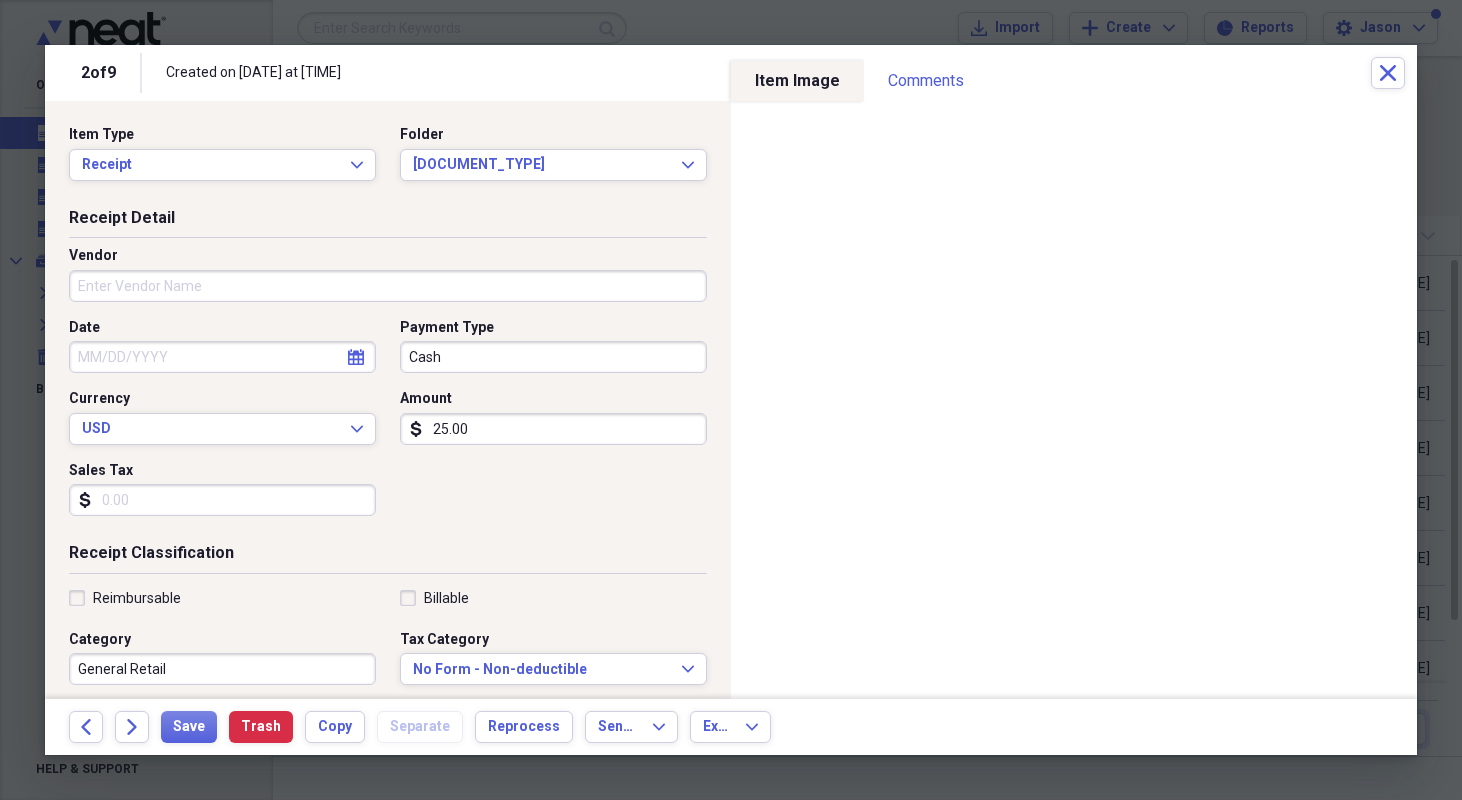 click on "Vendor" at bounding box center (388, 286) 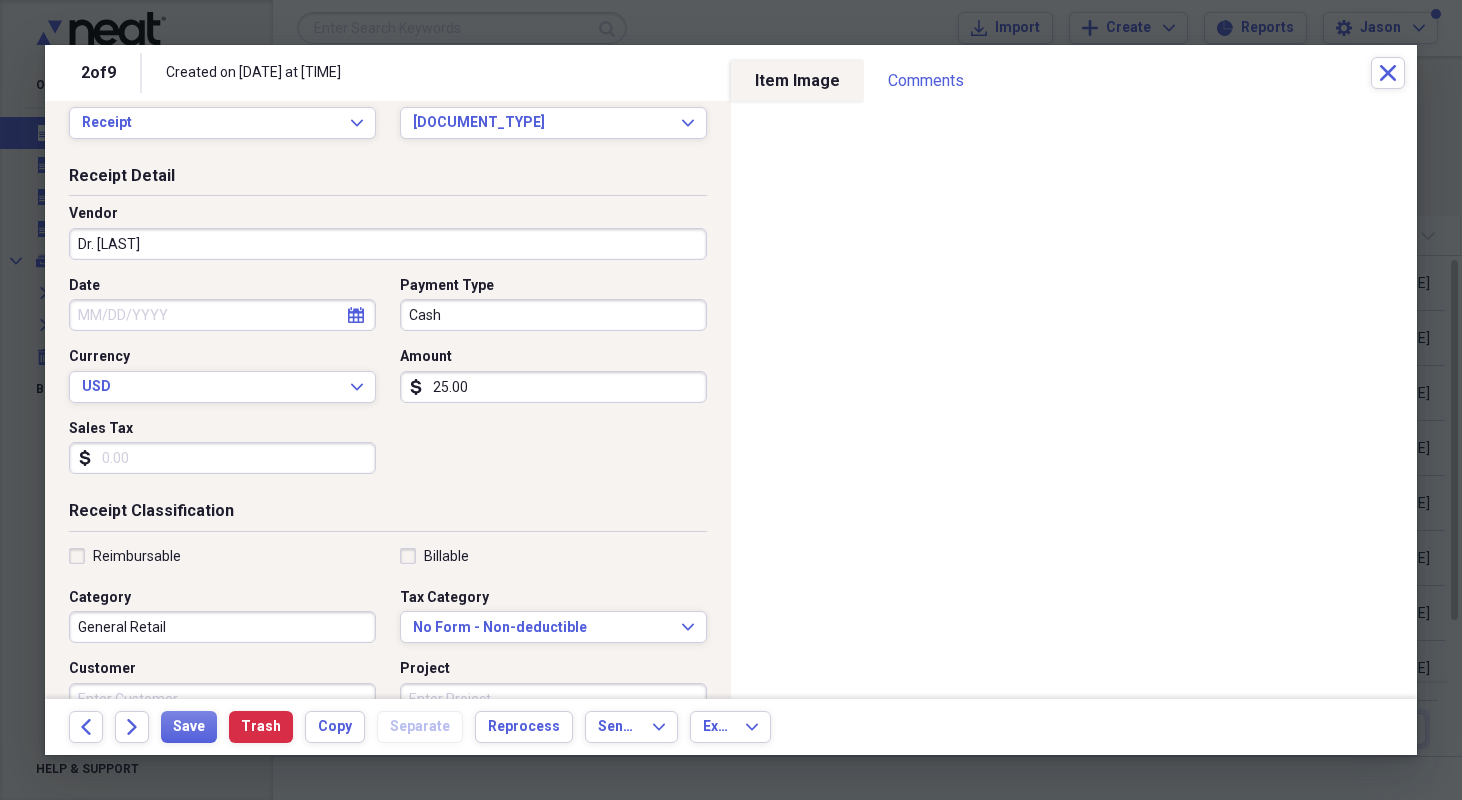 scroll, scrollTop: 56, scrollLeft: 0, axis: vertical 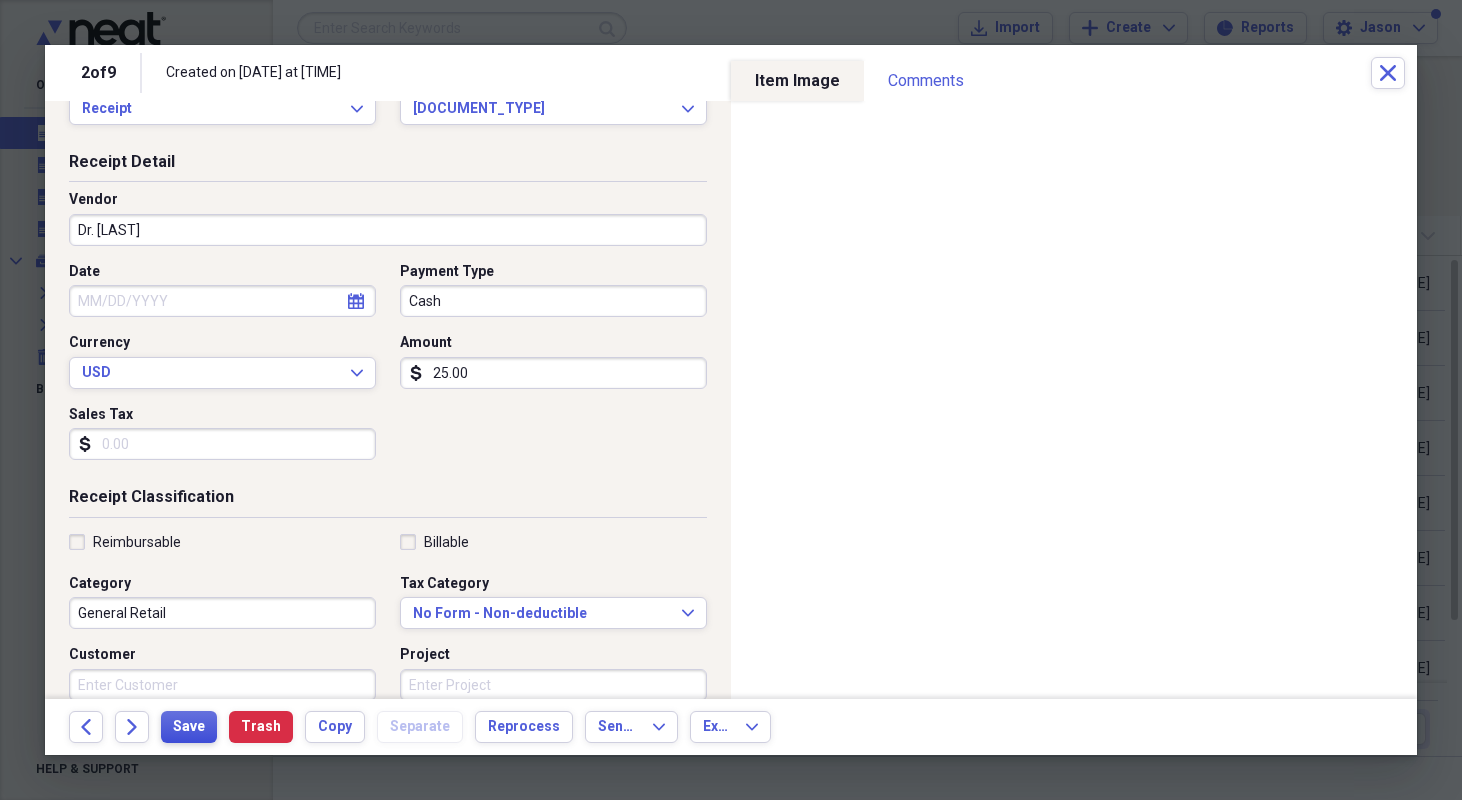 type on "Dr. [LAST]" 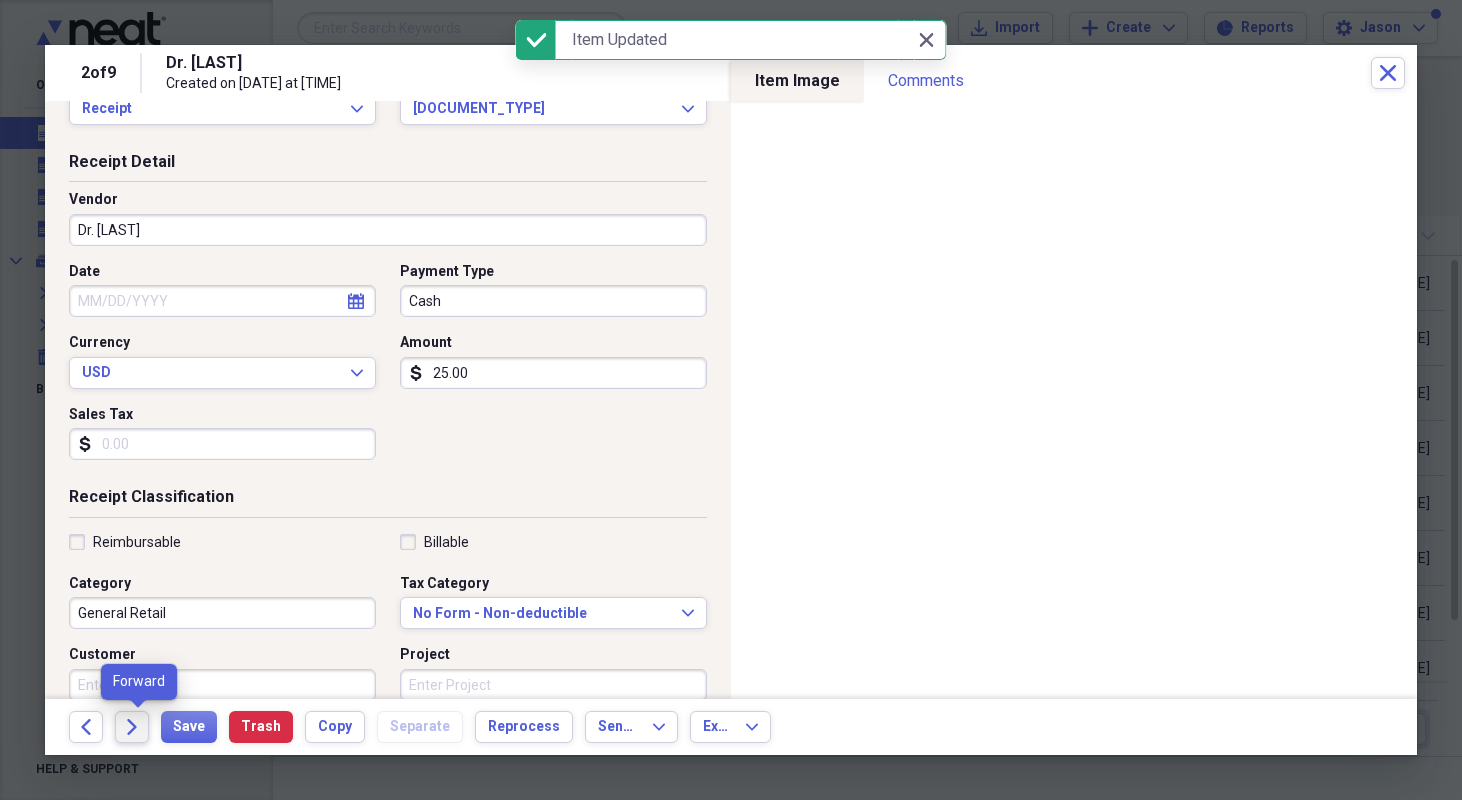 click on "Forward" at bounding box center [132, 727] 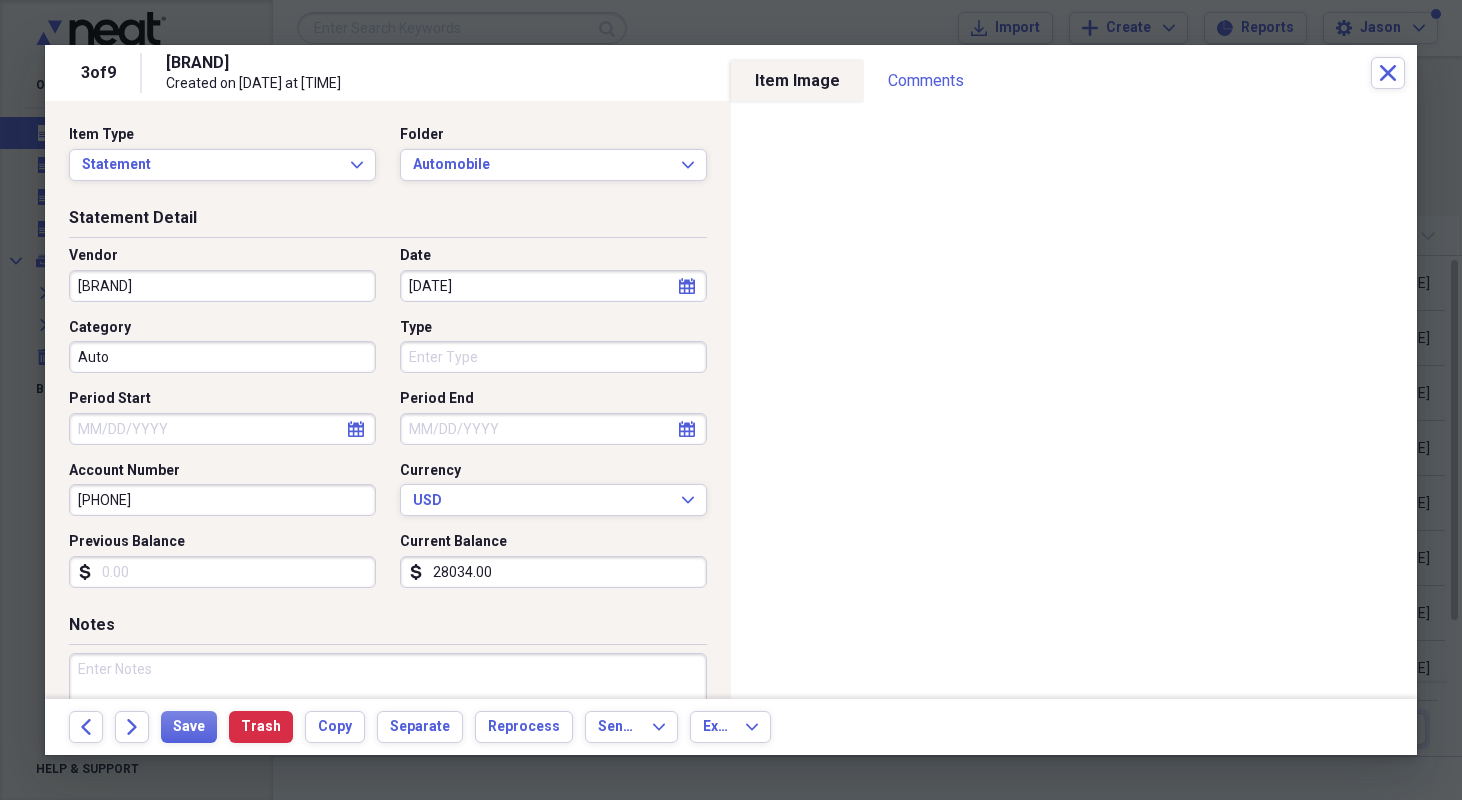 select on "3" 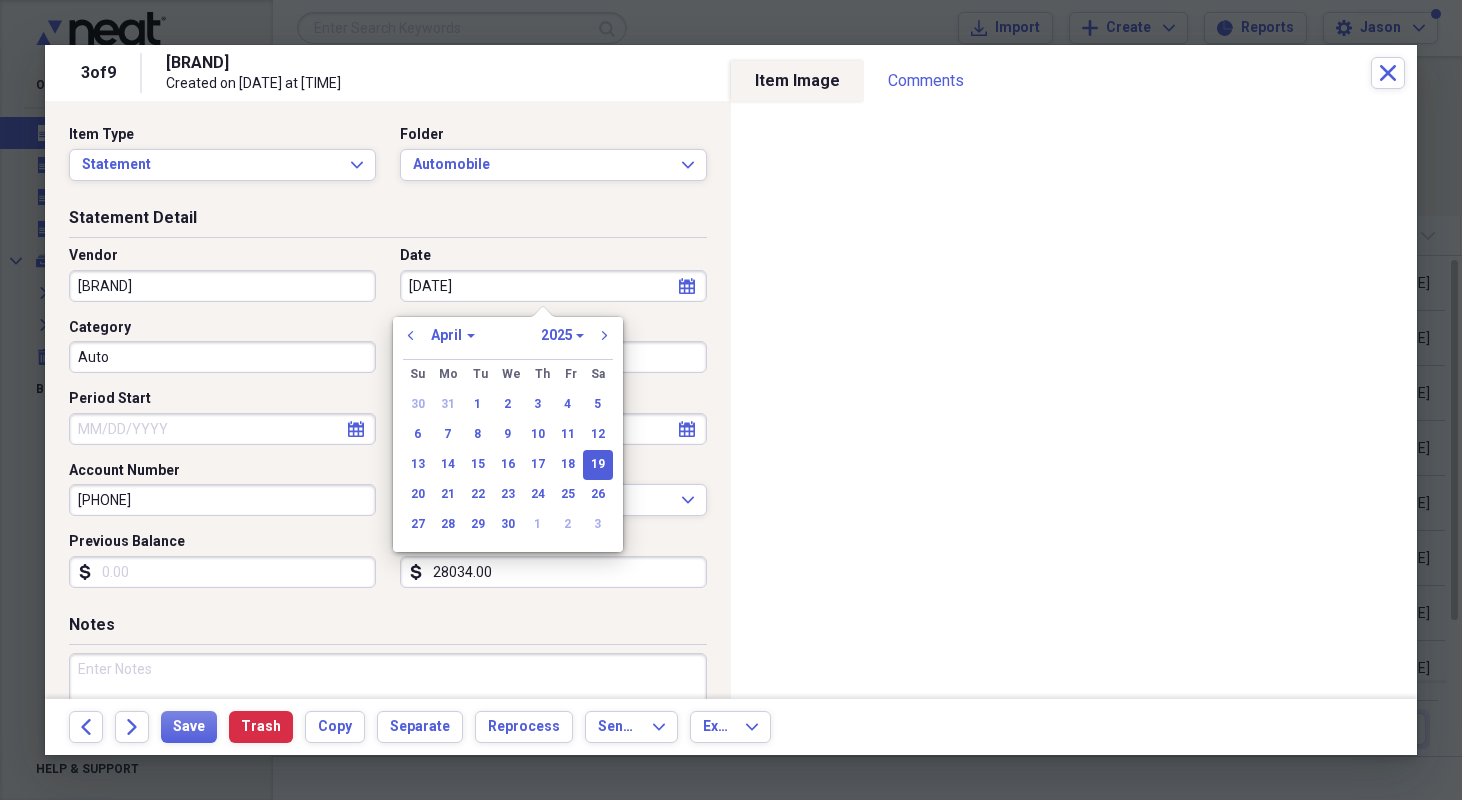 click on "[DATE]" at bounding box center (553, 286) 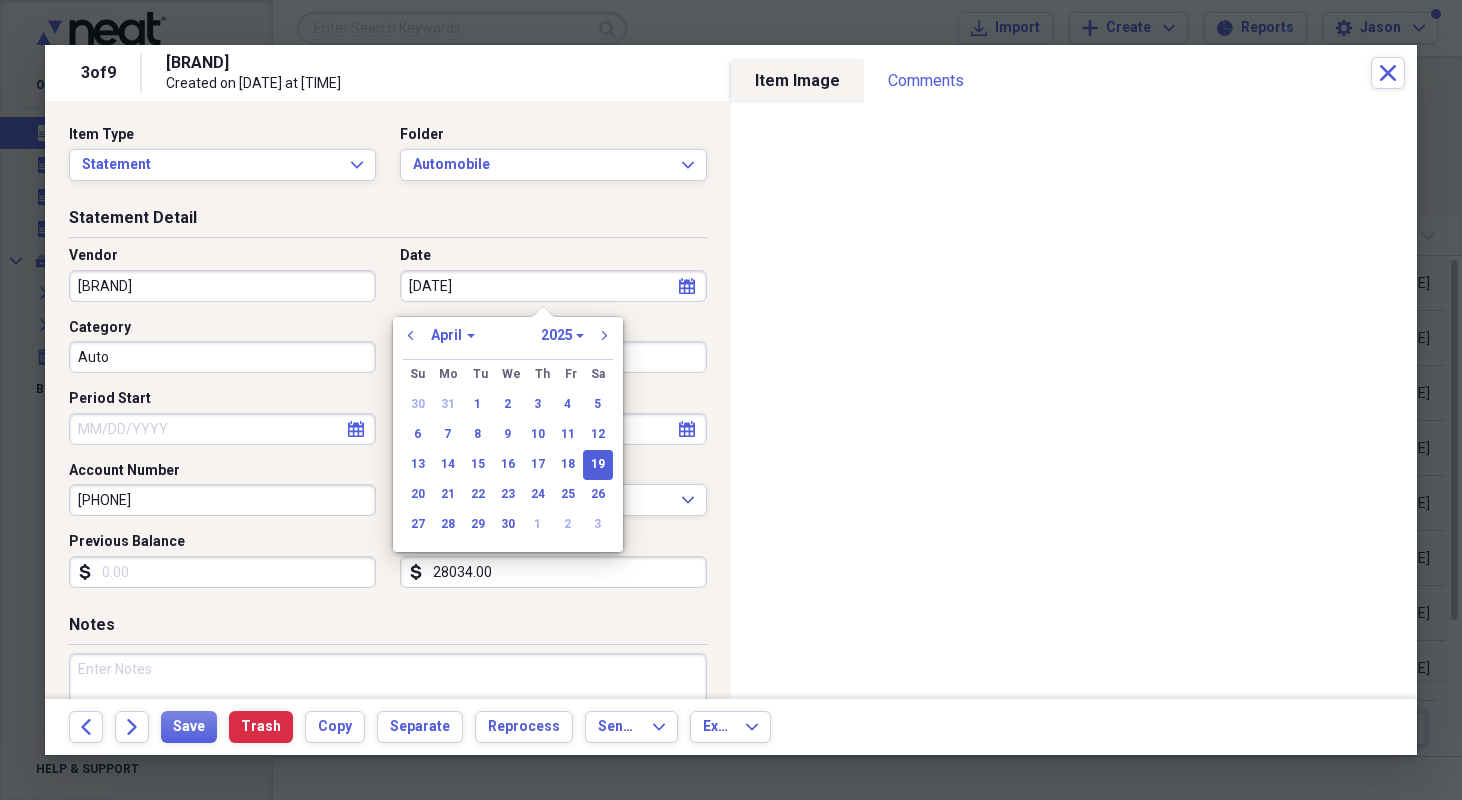 type on "[DATE]" 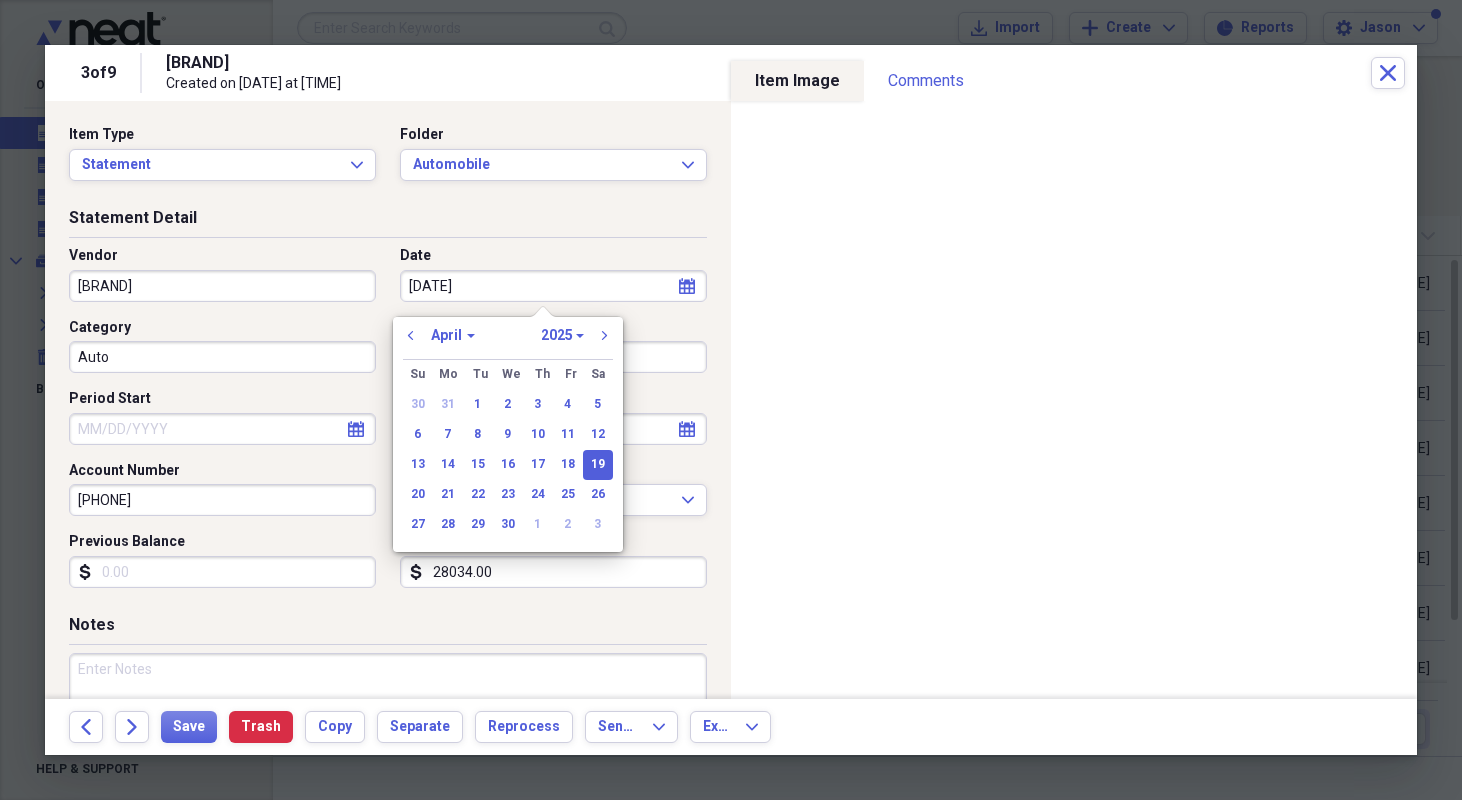 select on "5" 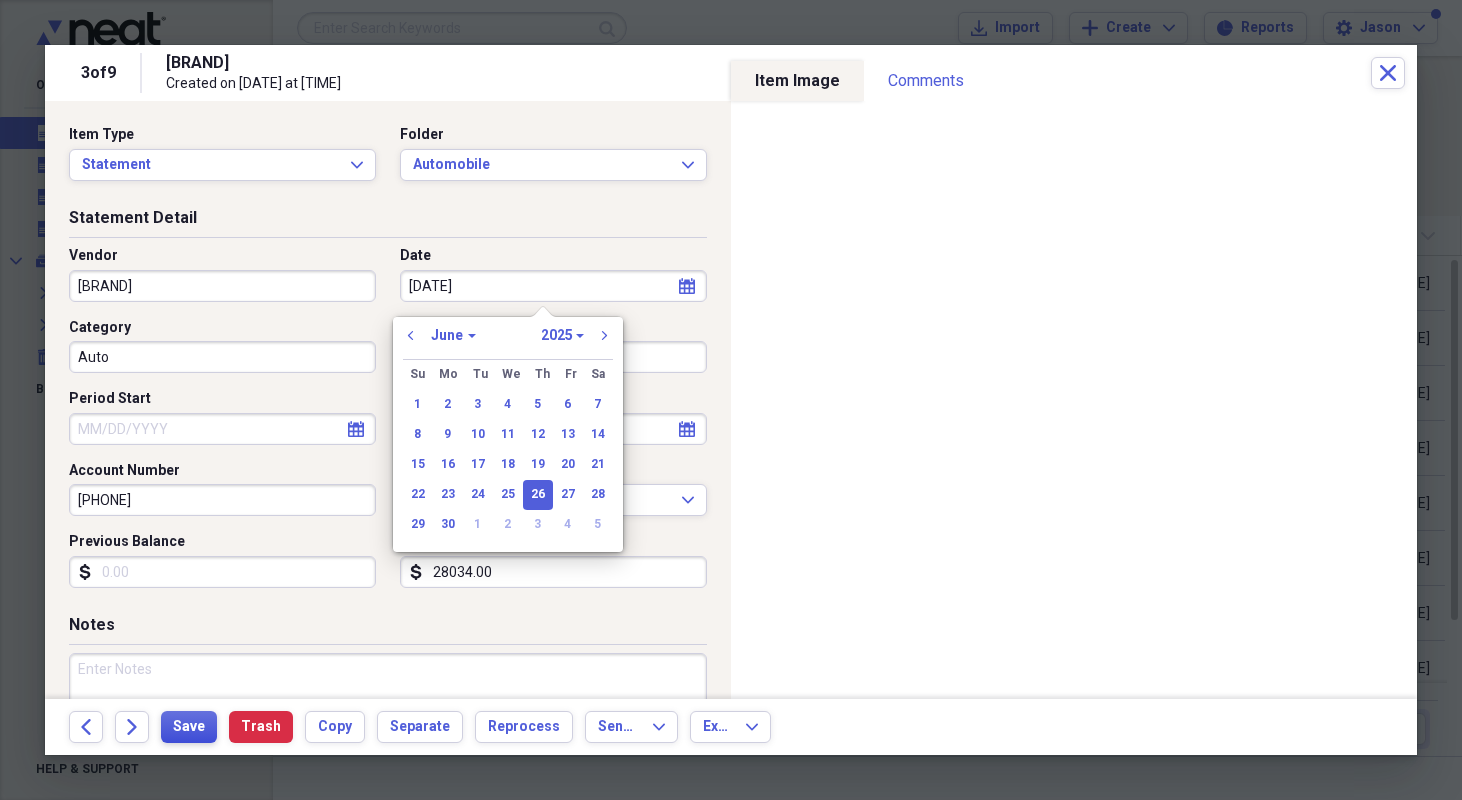 type on "06/26/2025" 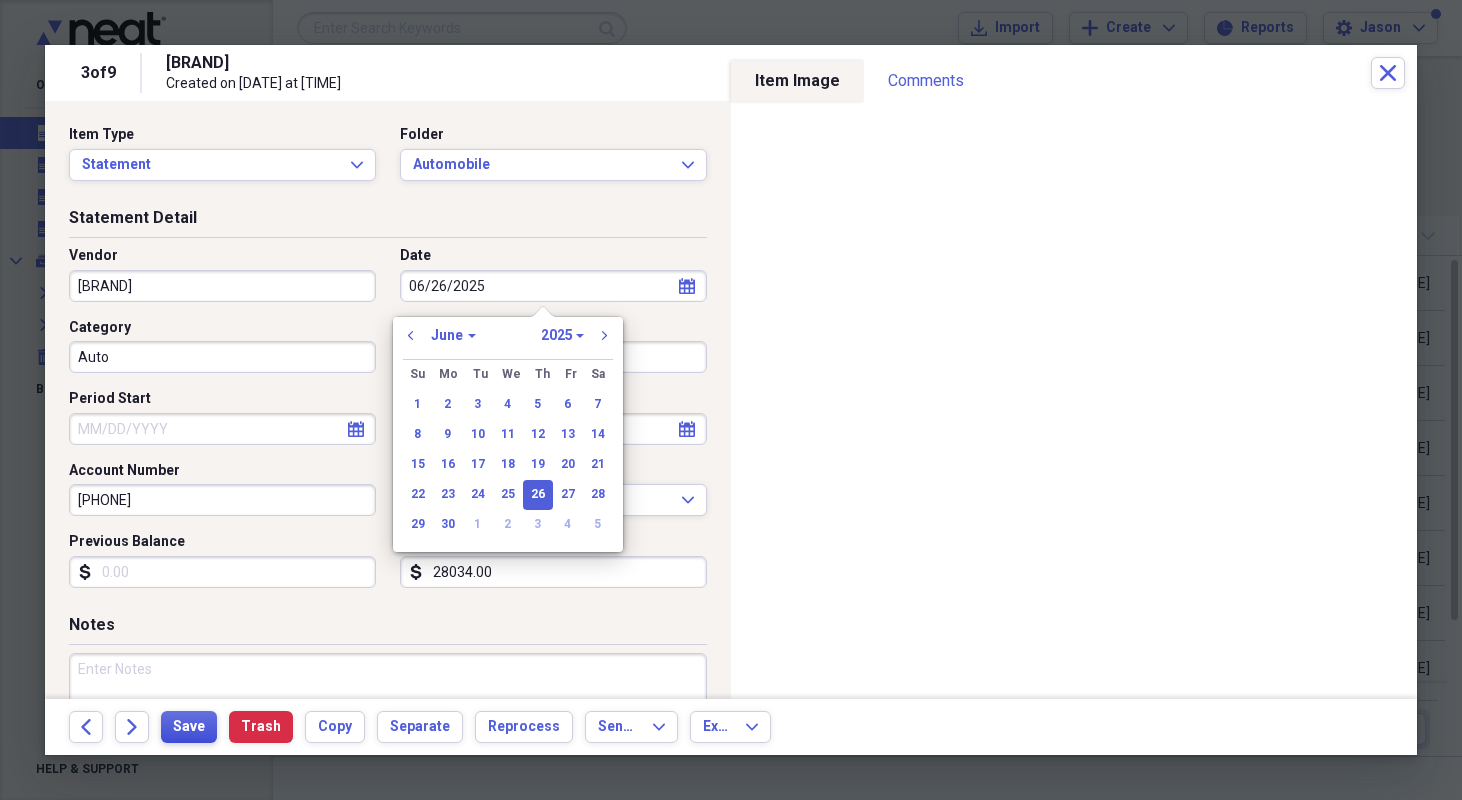 click on "Save" at bounding box center (189, 727) 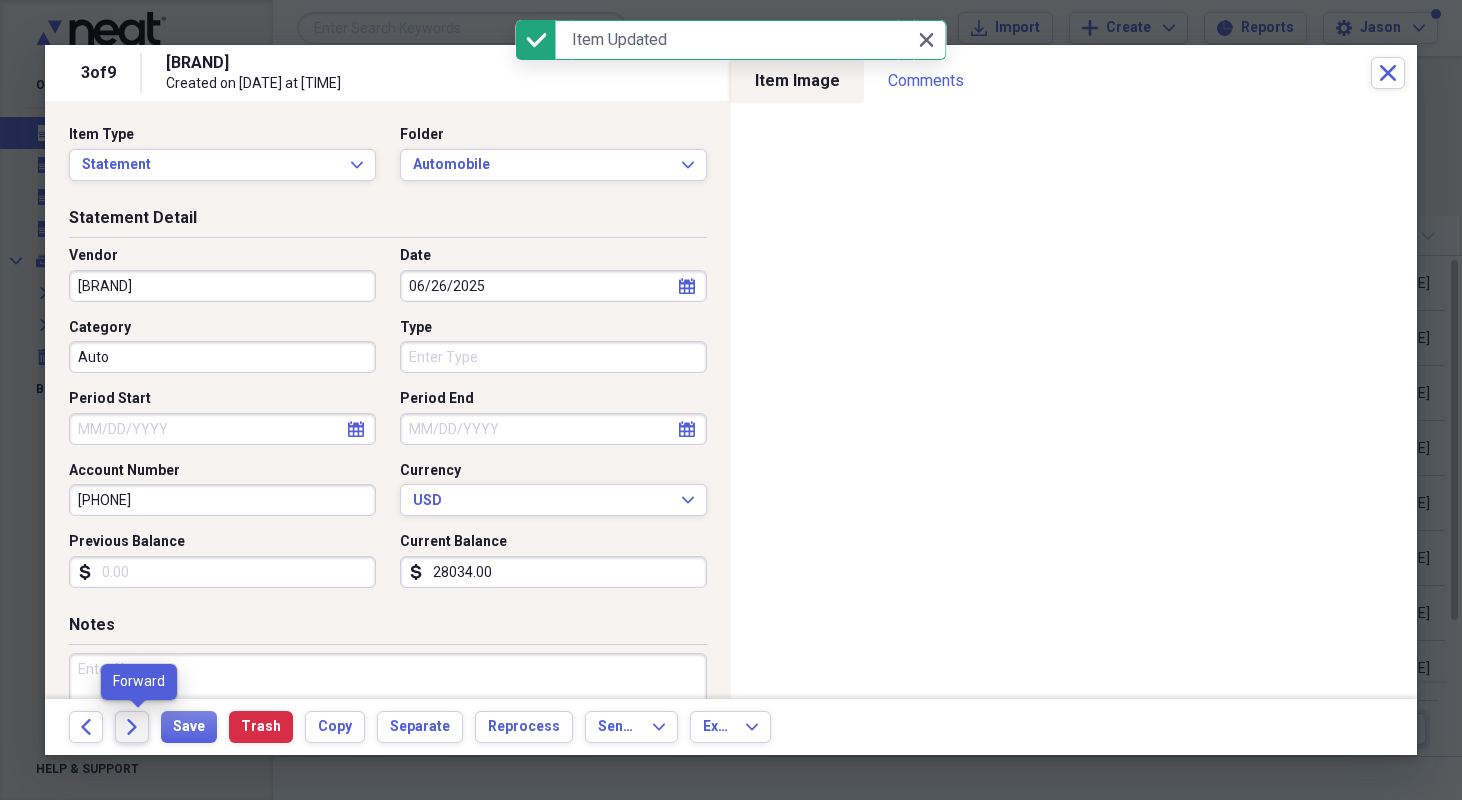 click 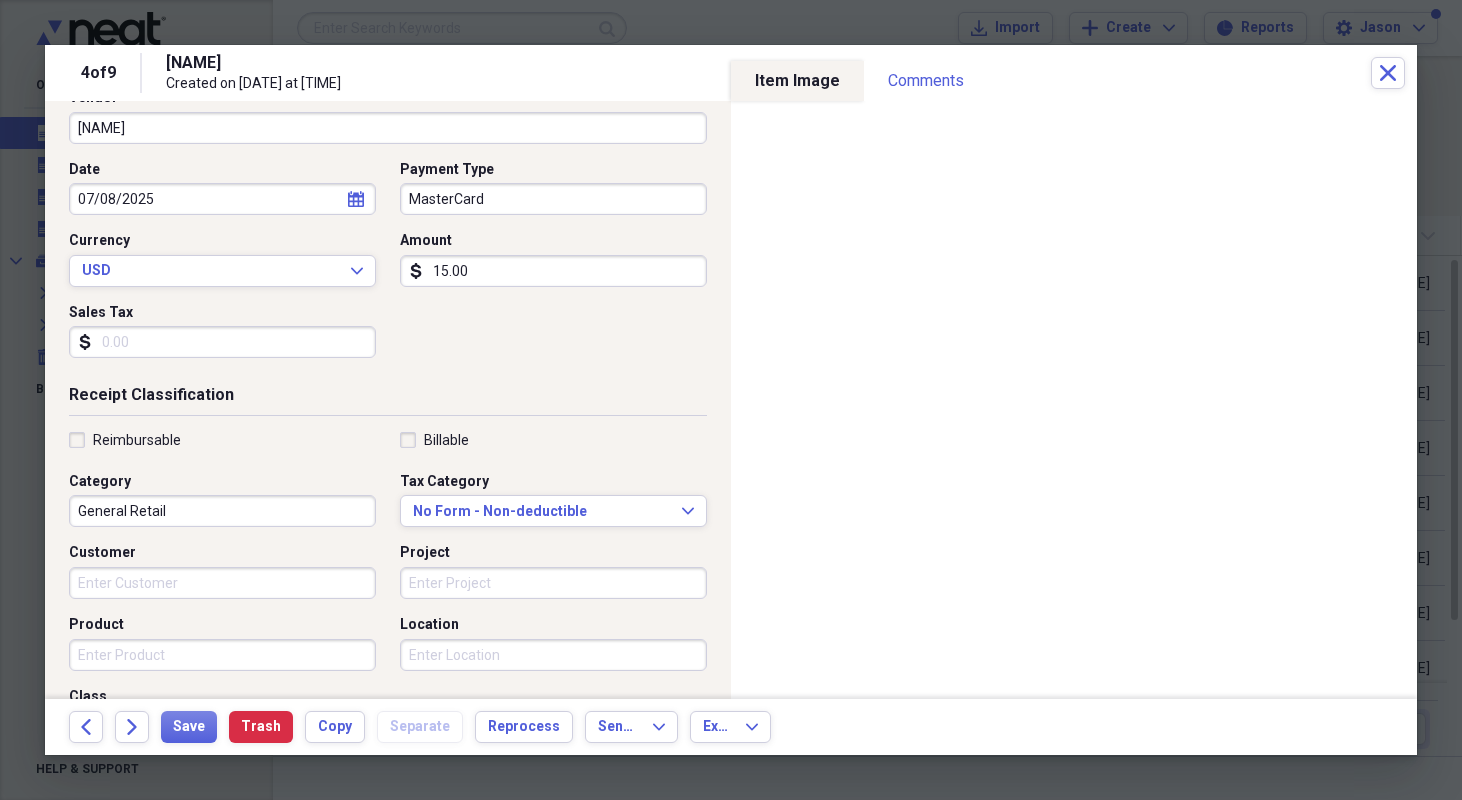 scroll, scrollTop: 166, scrollLeft: 0, axis: vertical 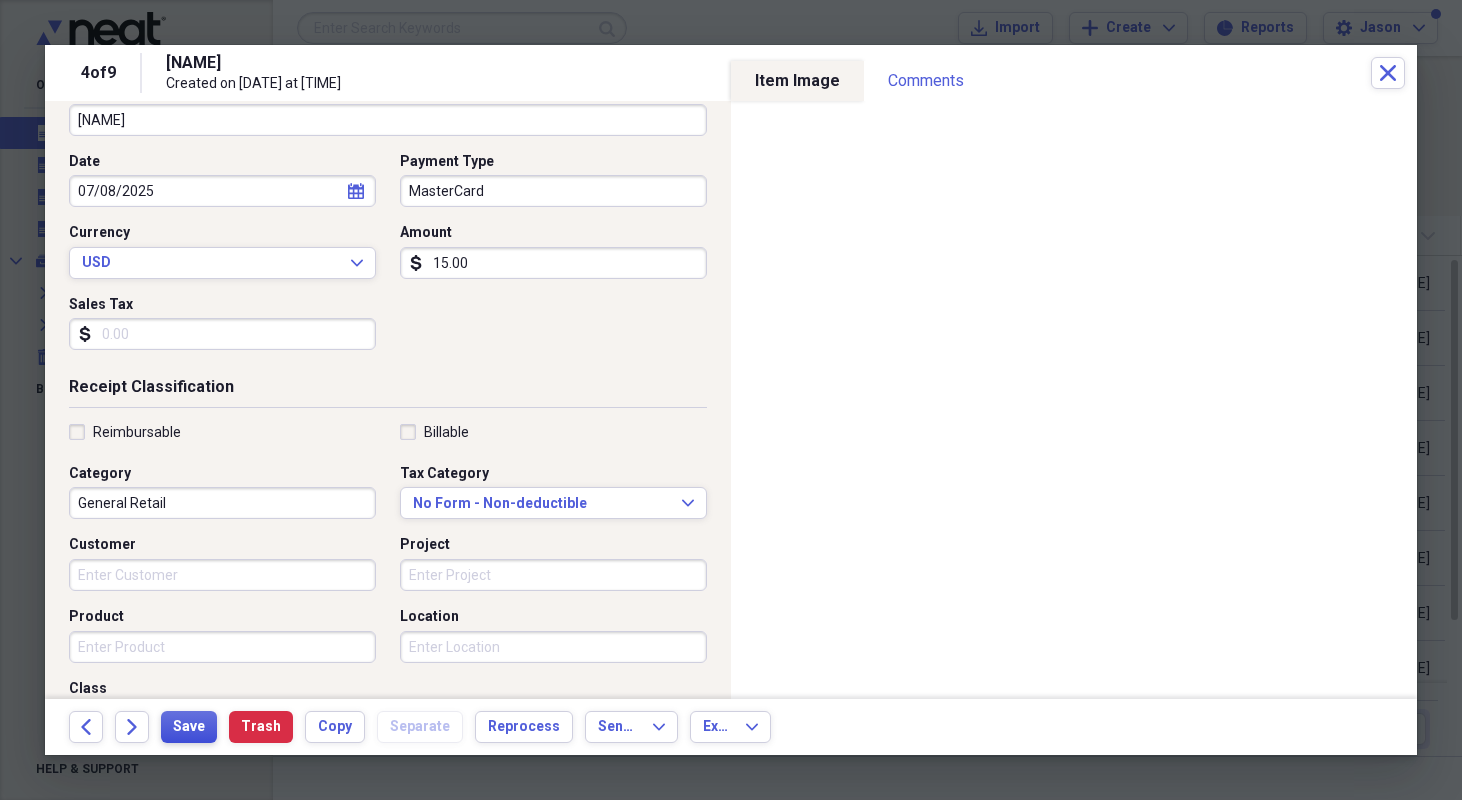 click on "Save" at bounding box center (189, 727) 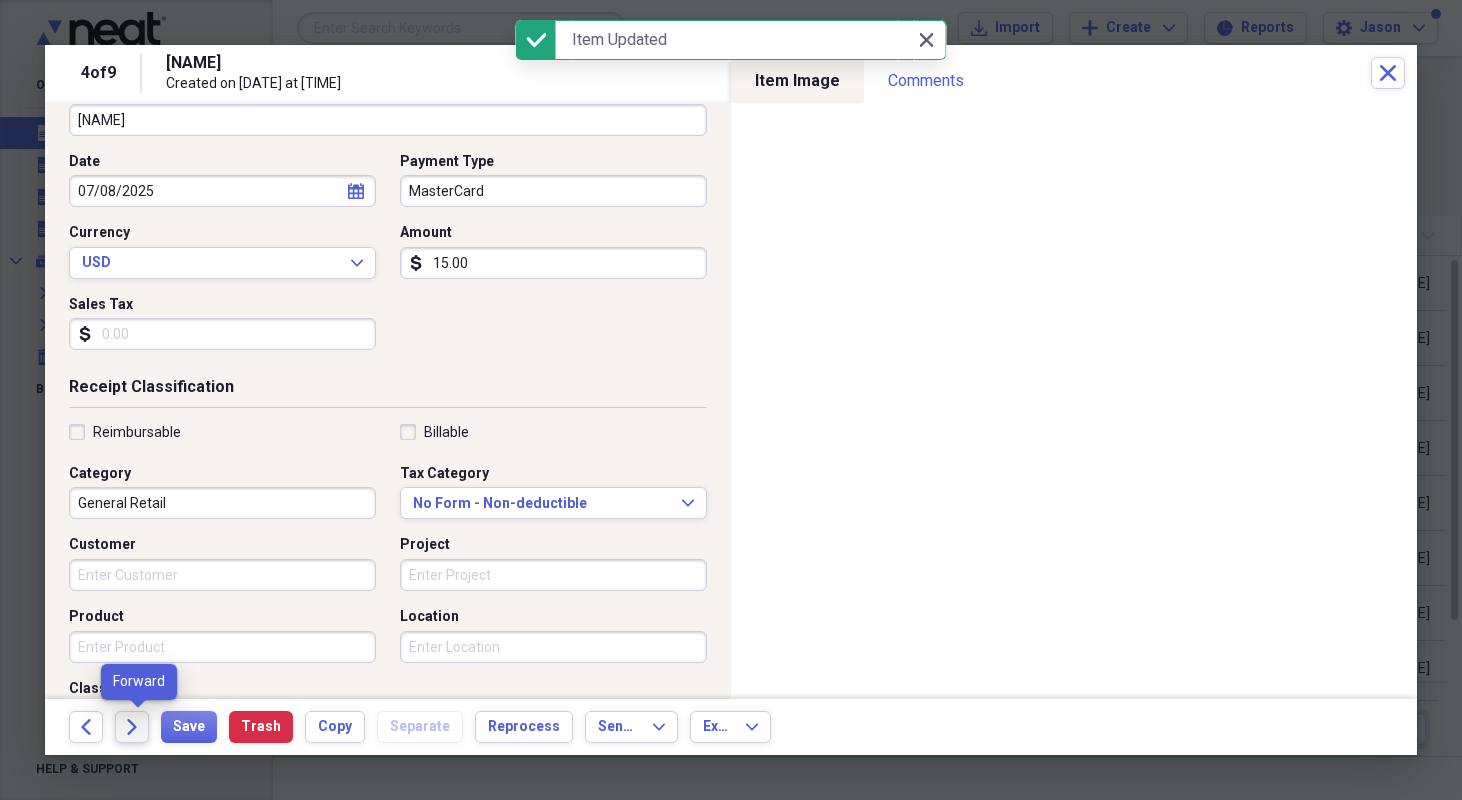 click on "Forward" 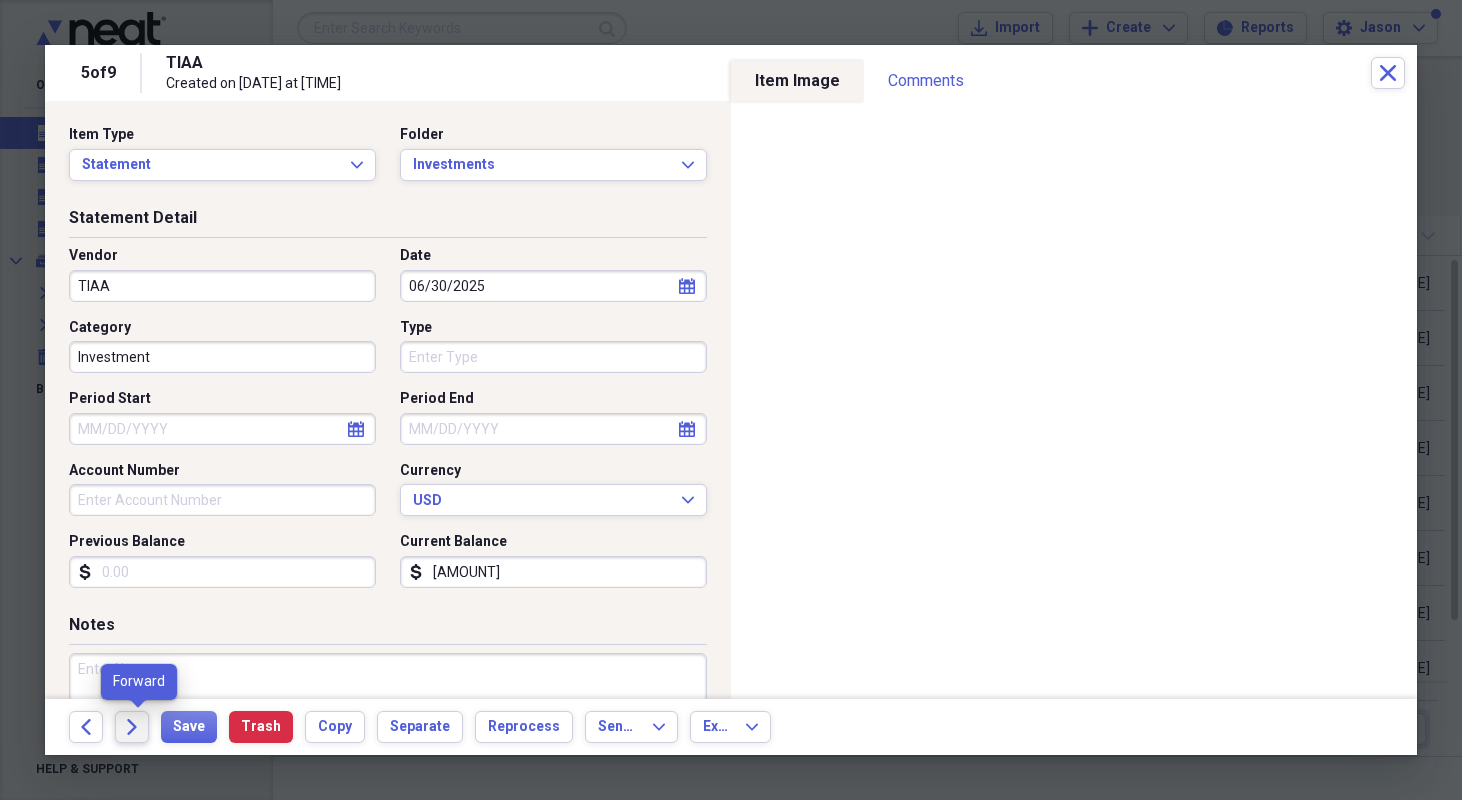 click on "Forward" at bounding box center (132, 727) 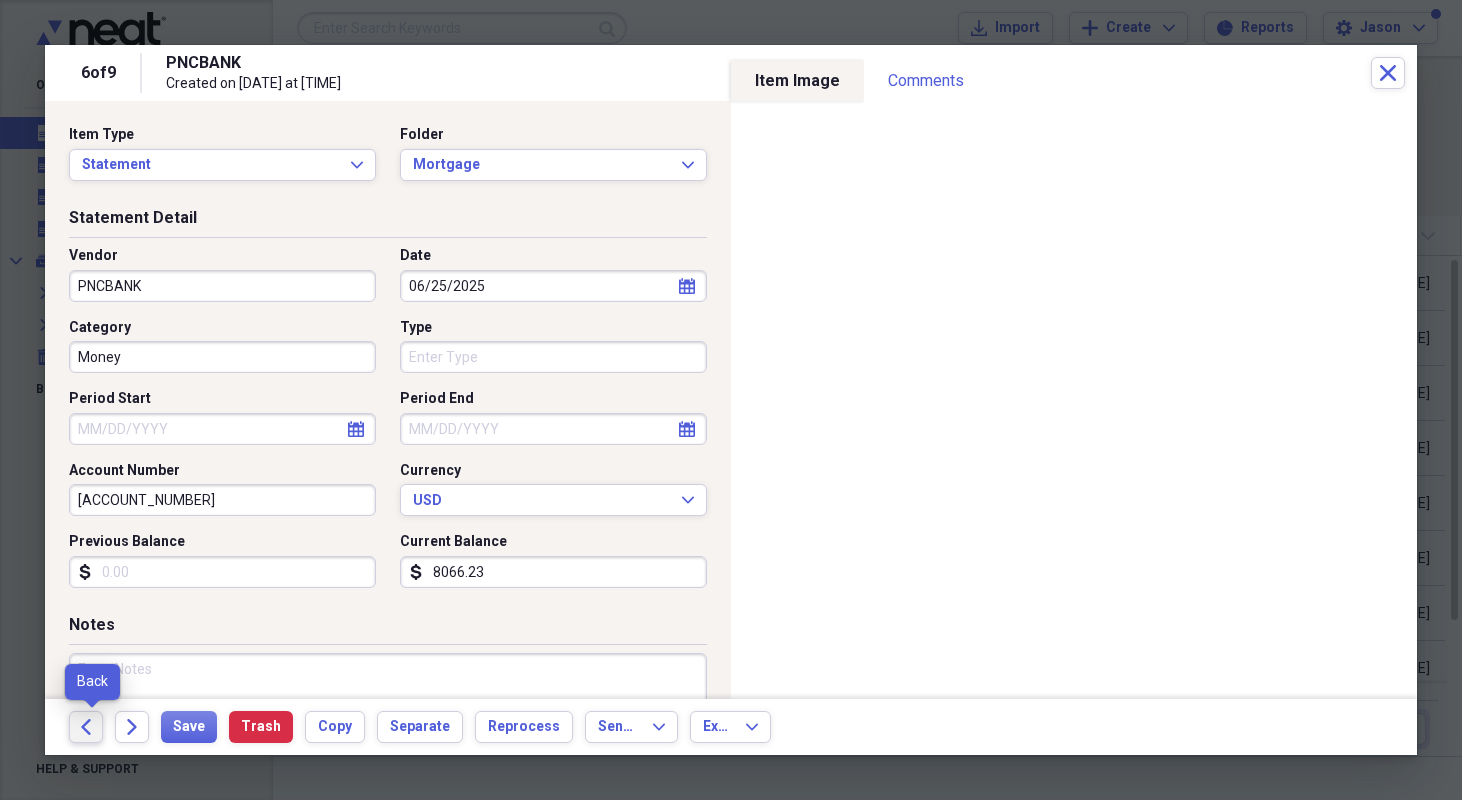 click on "Back" 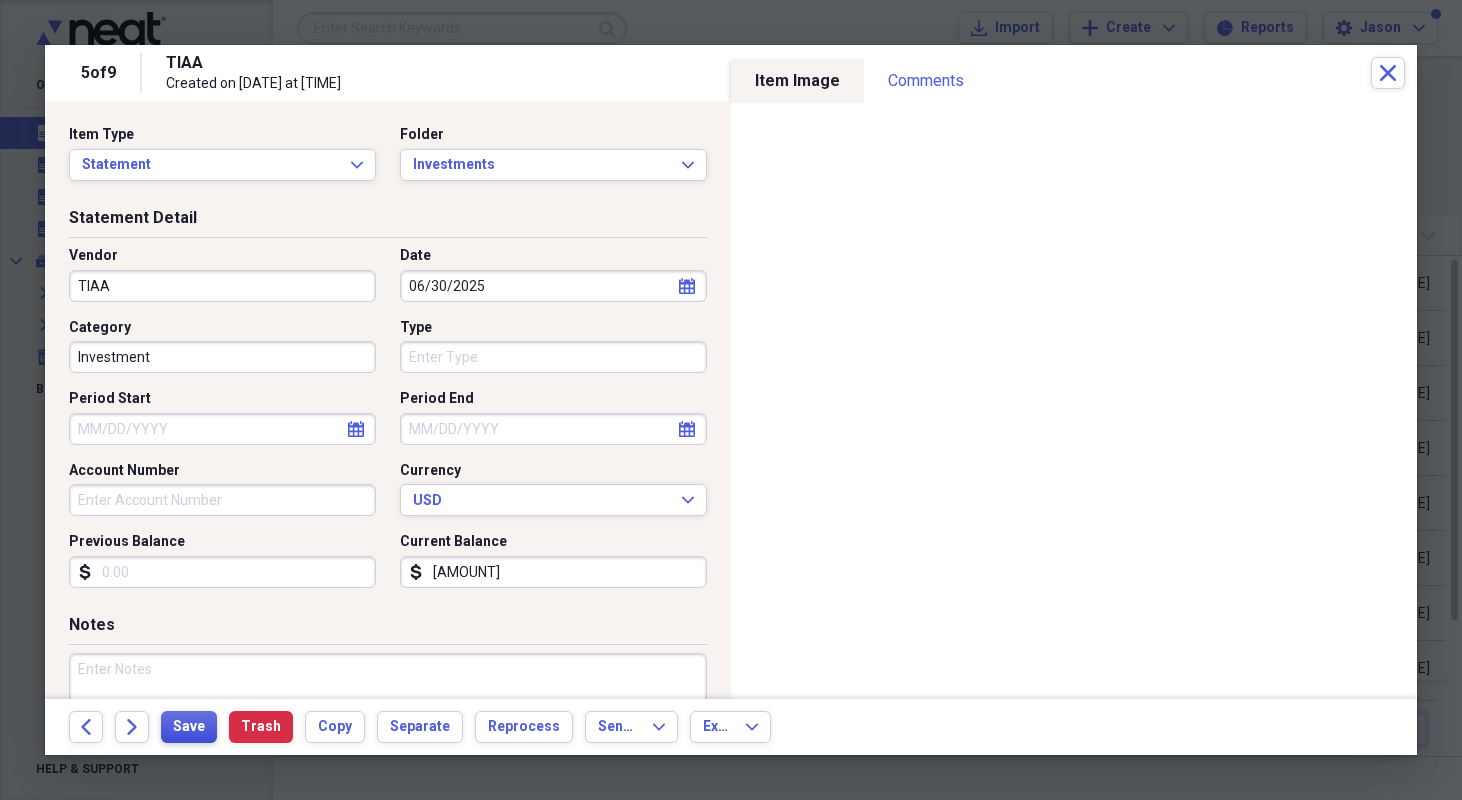 click on "Save" at bounding box center [189, 727] 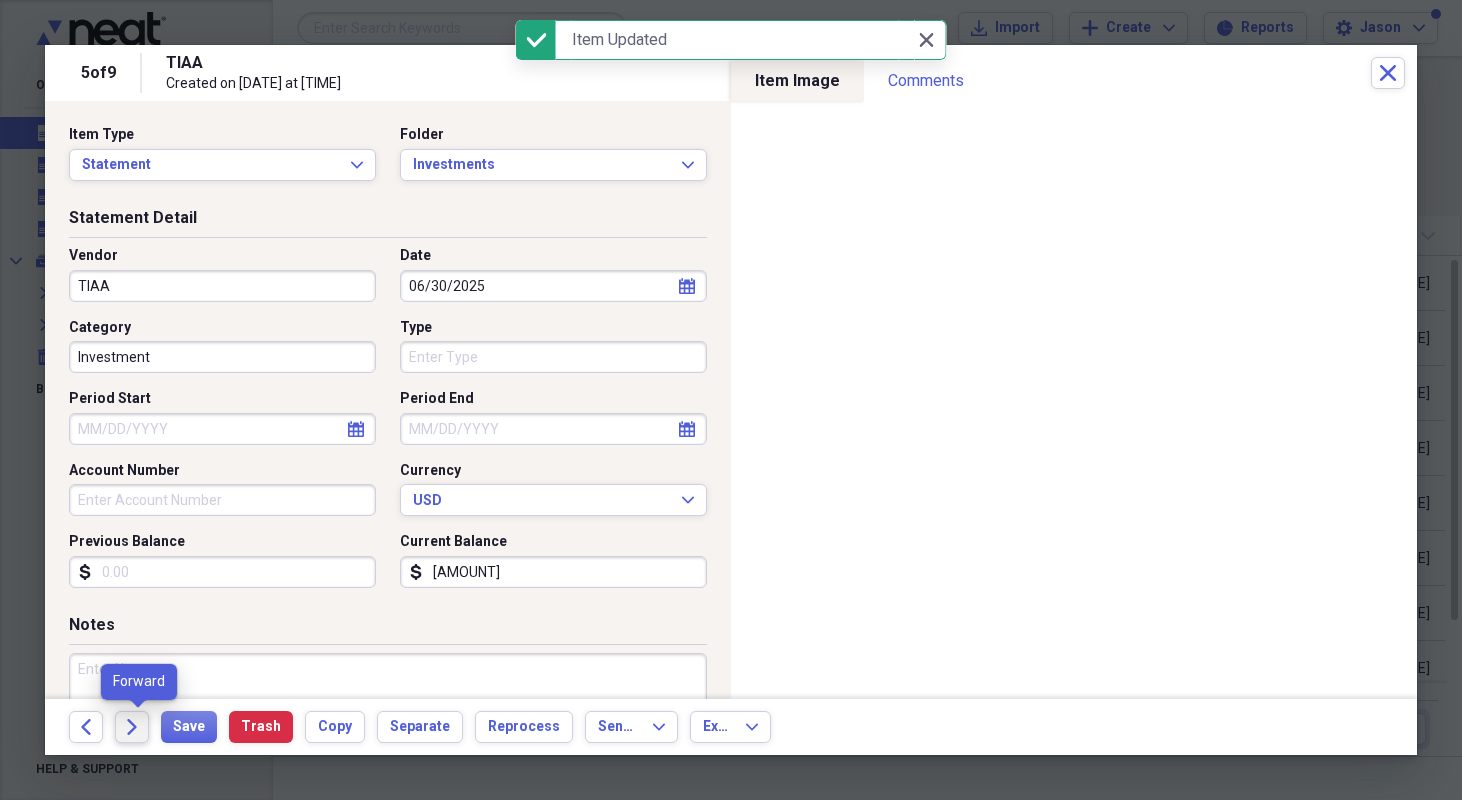 click on "Forward" 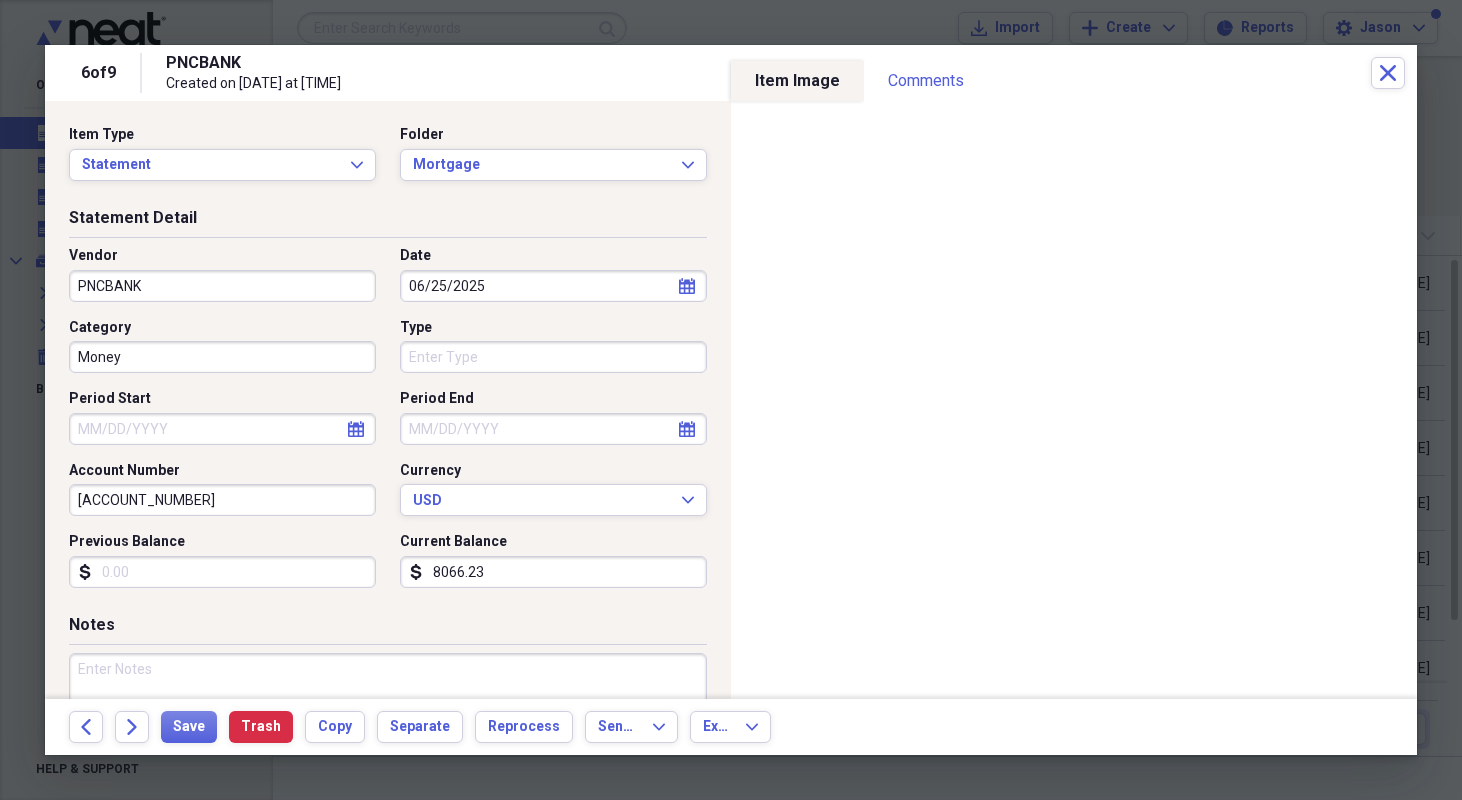 drag, startPoint x: 552, startPoint y: 575, endPoint x: 405, endPoint y: 571, distance: 147.05441 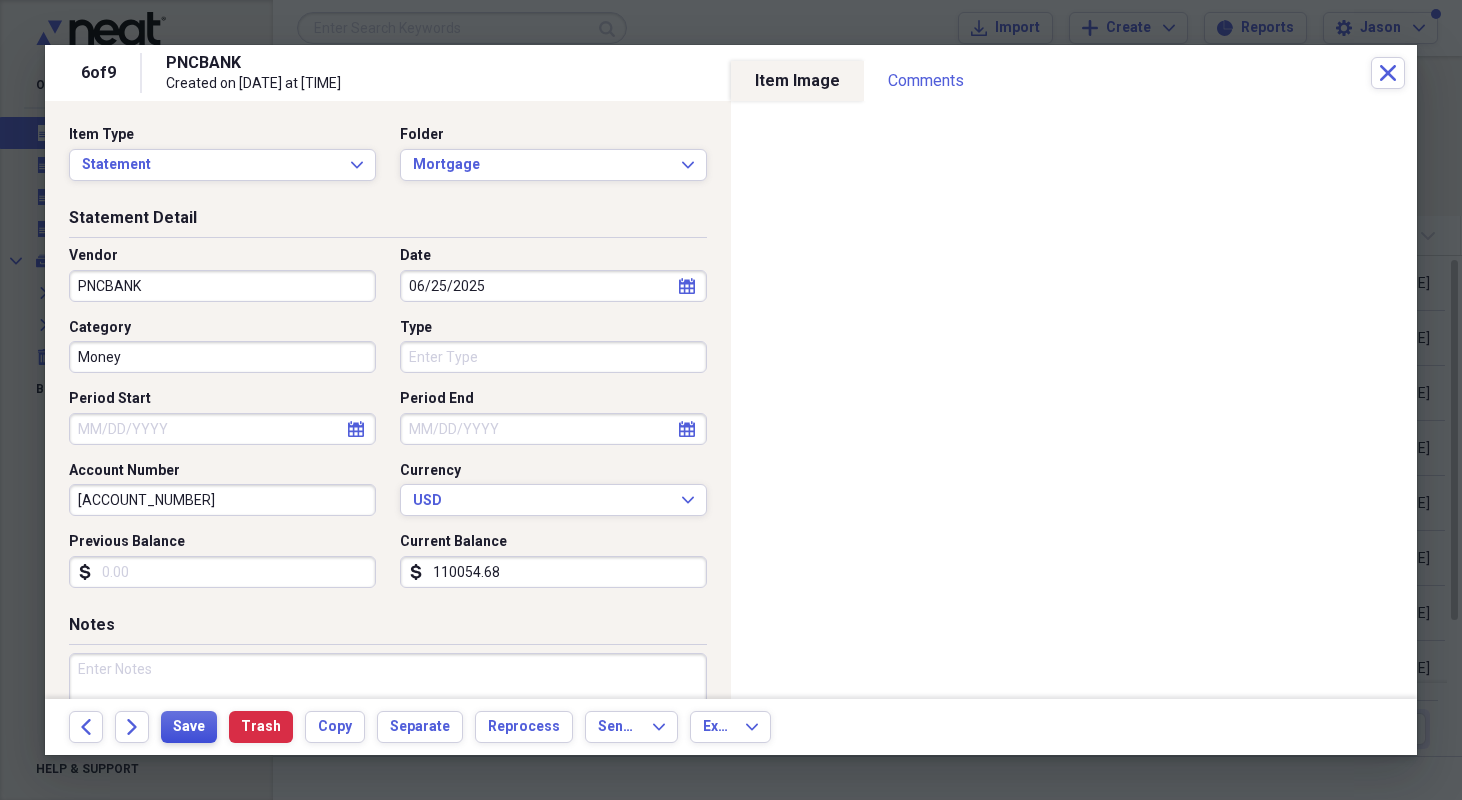 type on "110054.68" 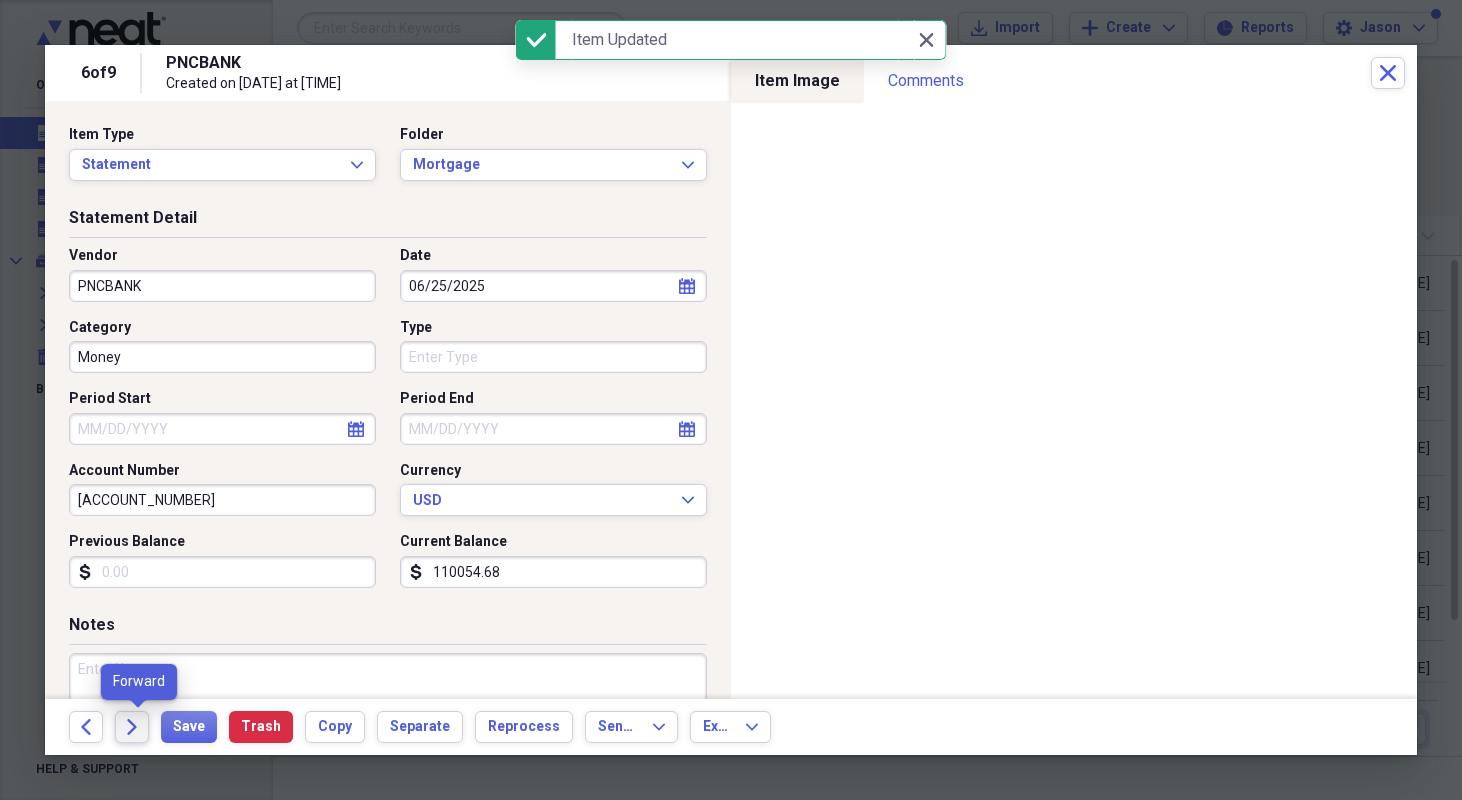 click on "Forward" 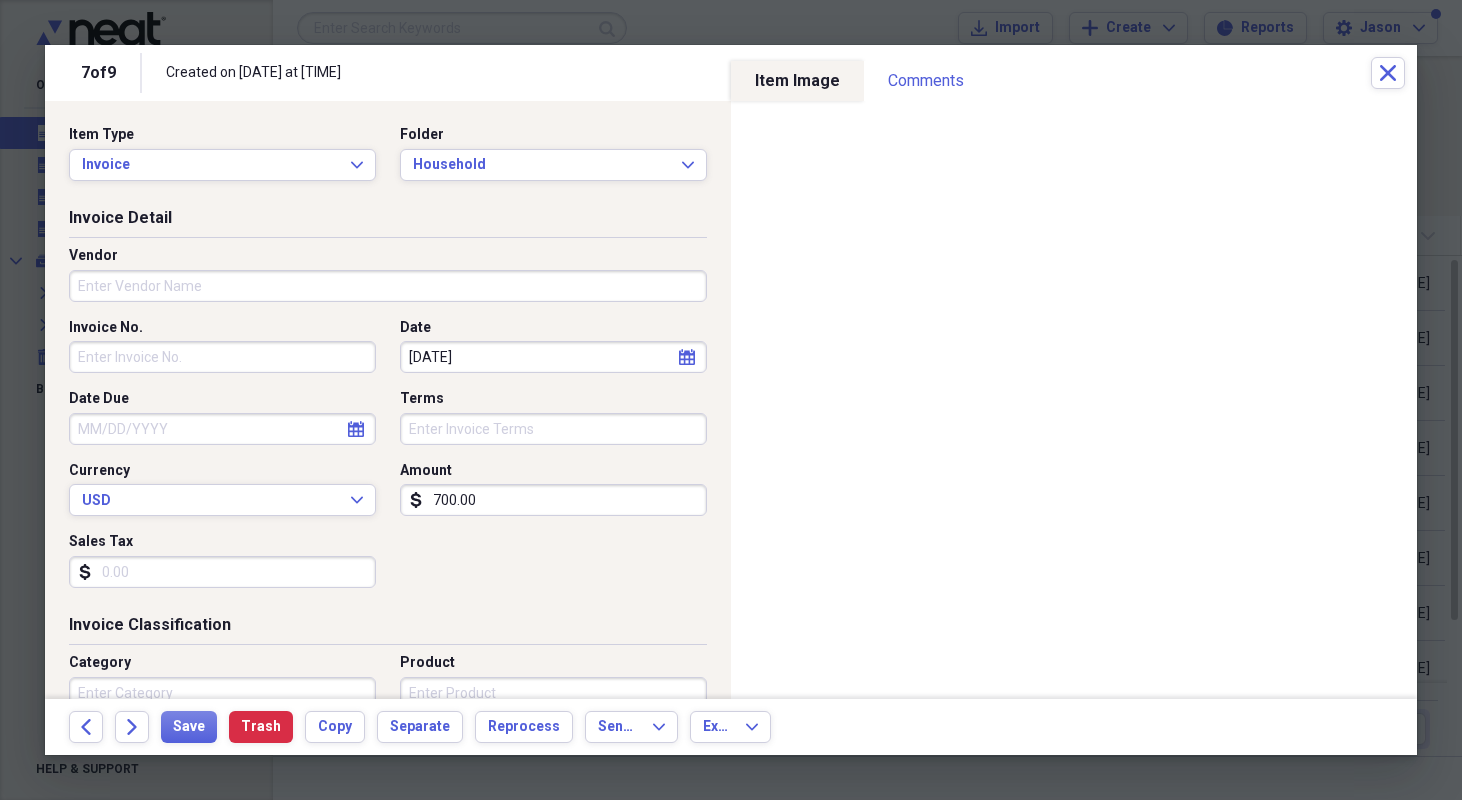 type on "700.00" 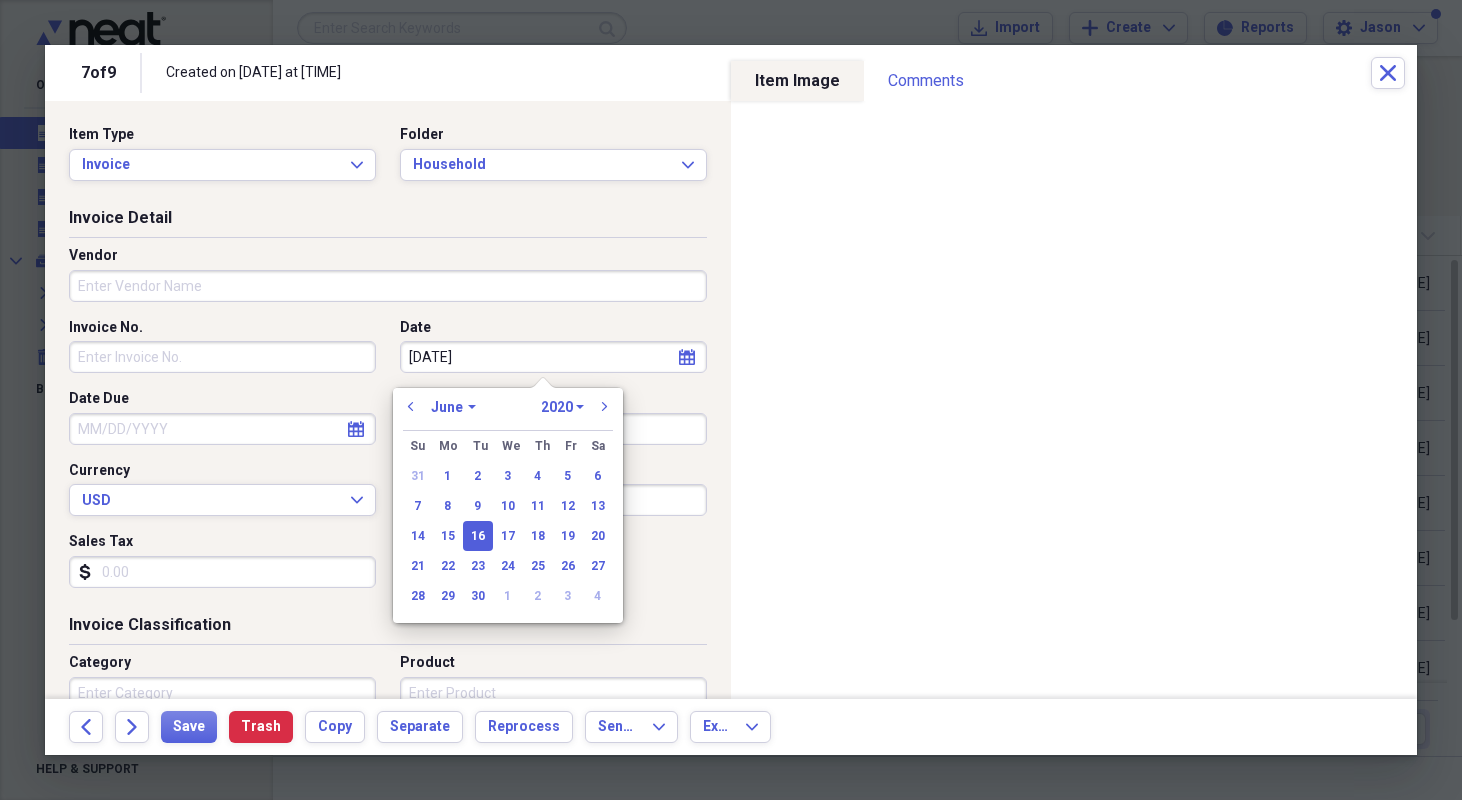 click on "[DATE]" at bounding box center (553, 357) 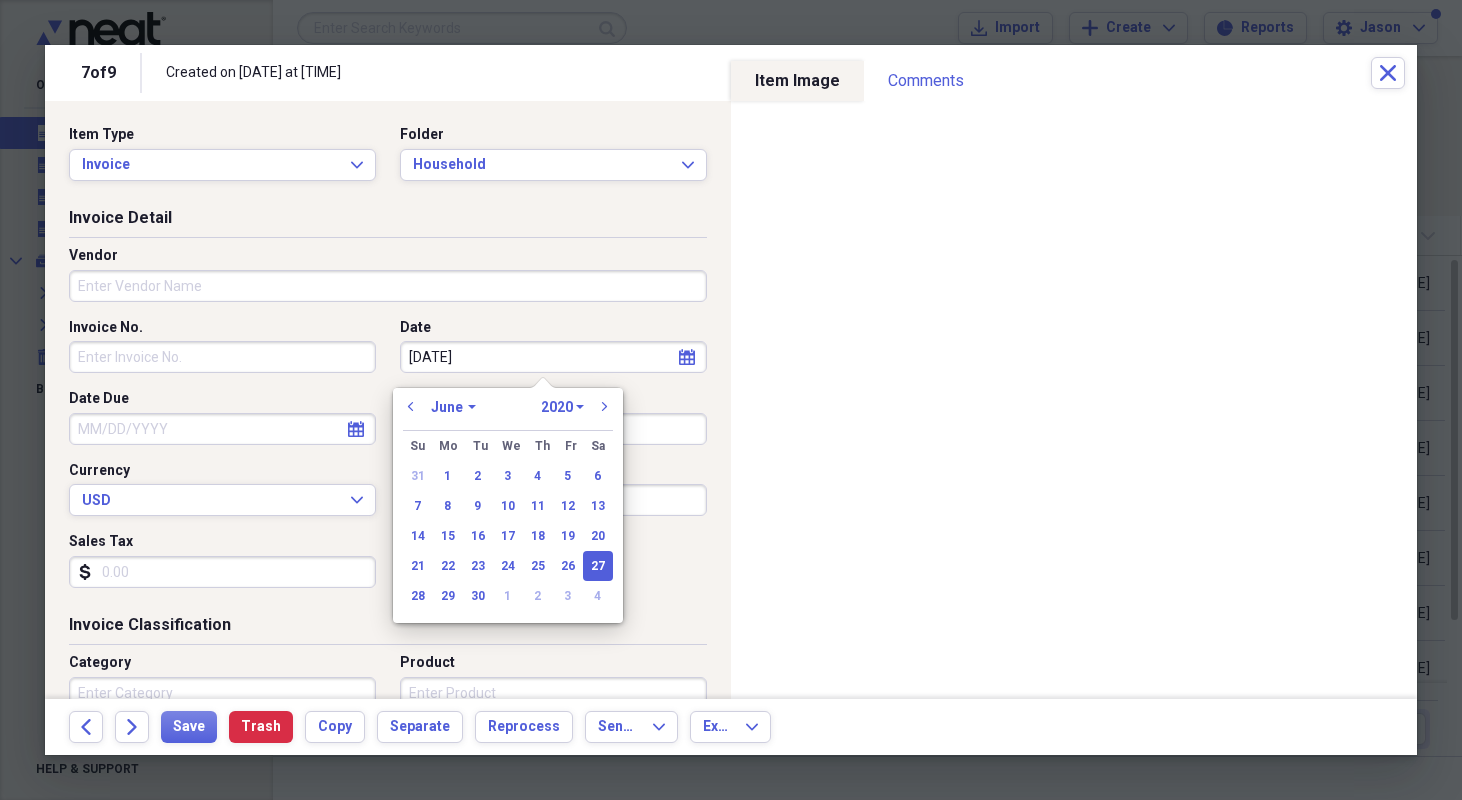 type on "[DATE]" 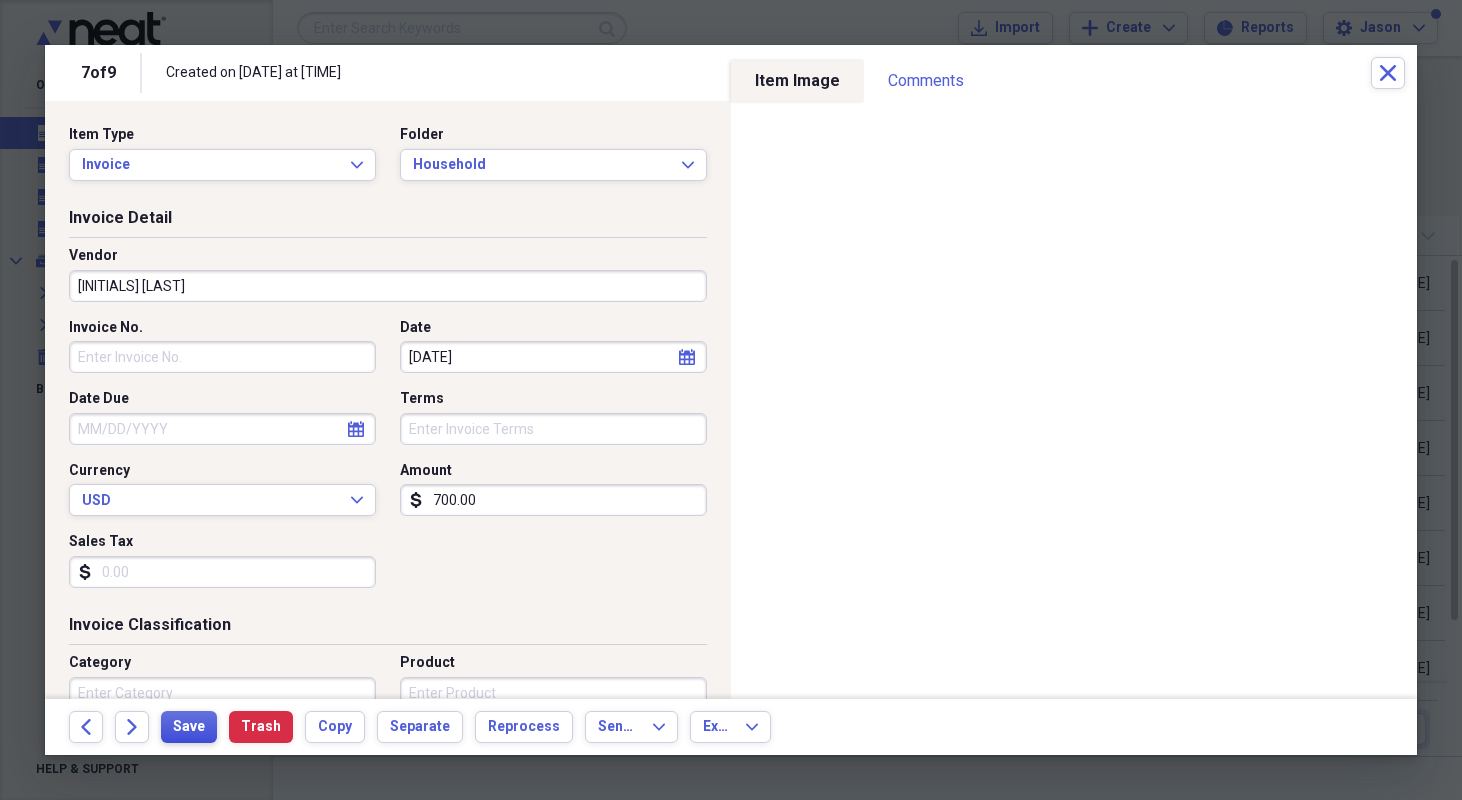 type on "[INITIALS] [LAST]" 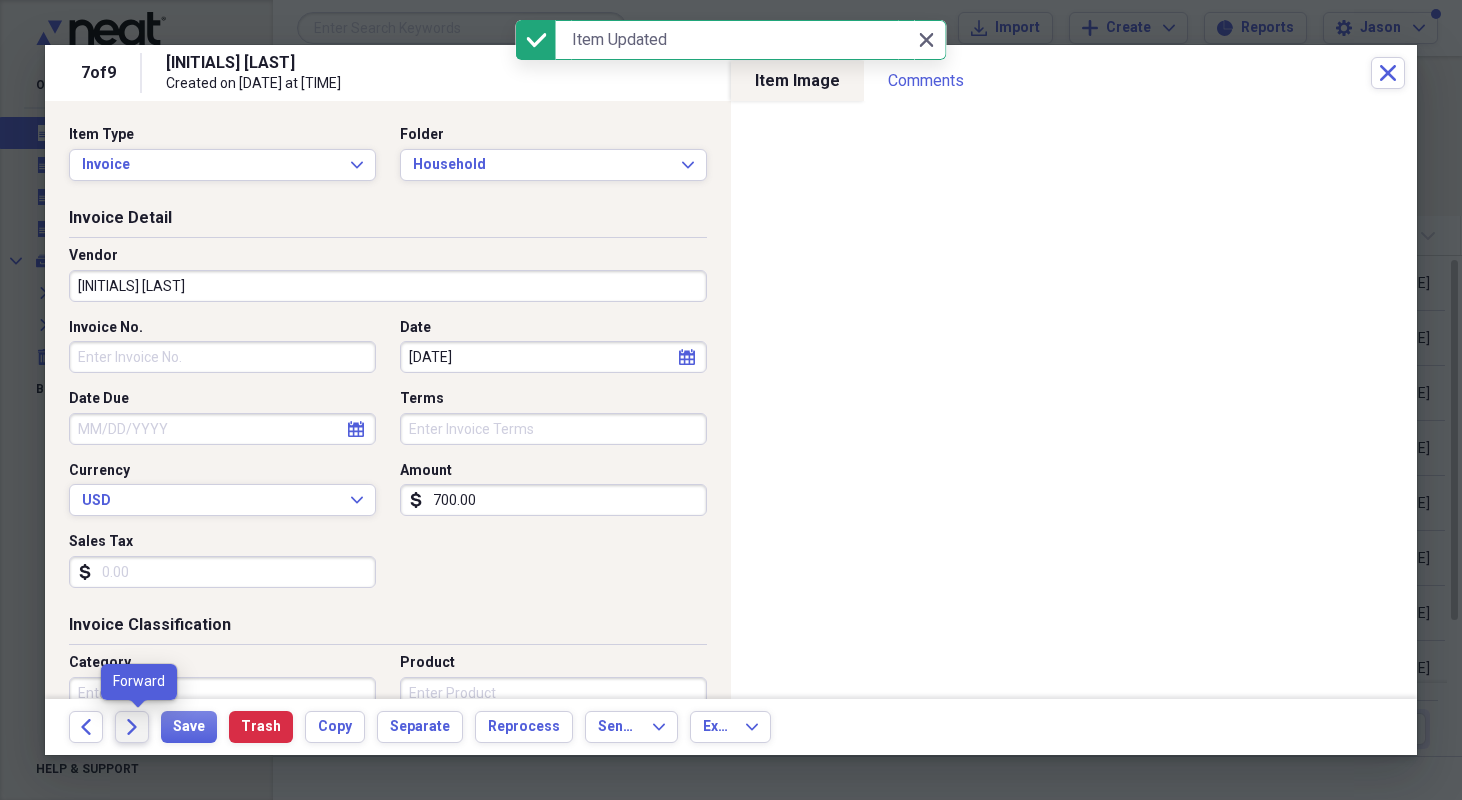 click on "Forward" 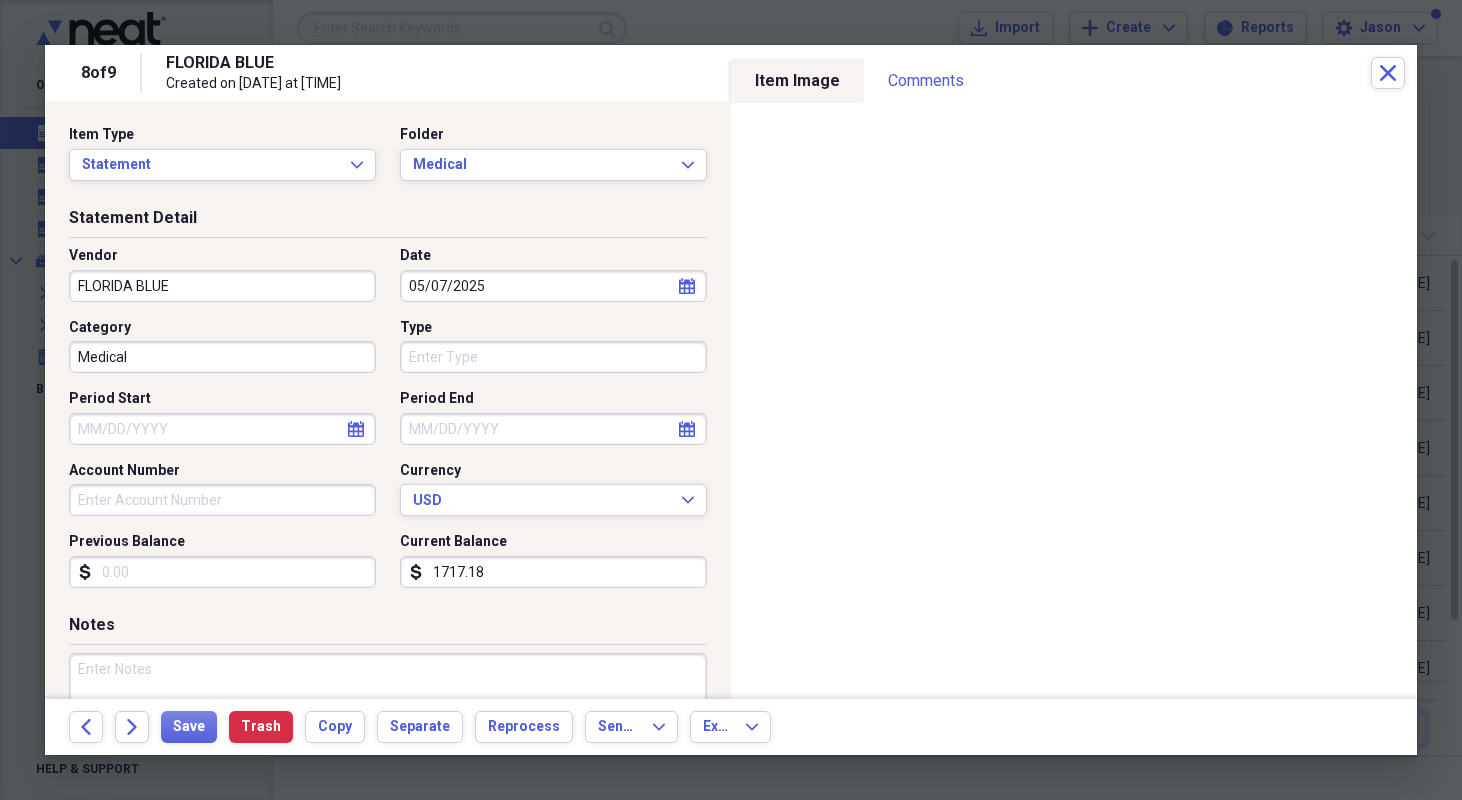 click on "1717.18" at bounding box center [553, 572] 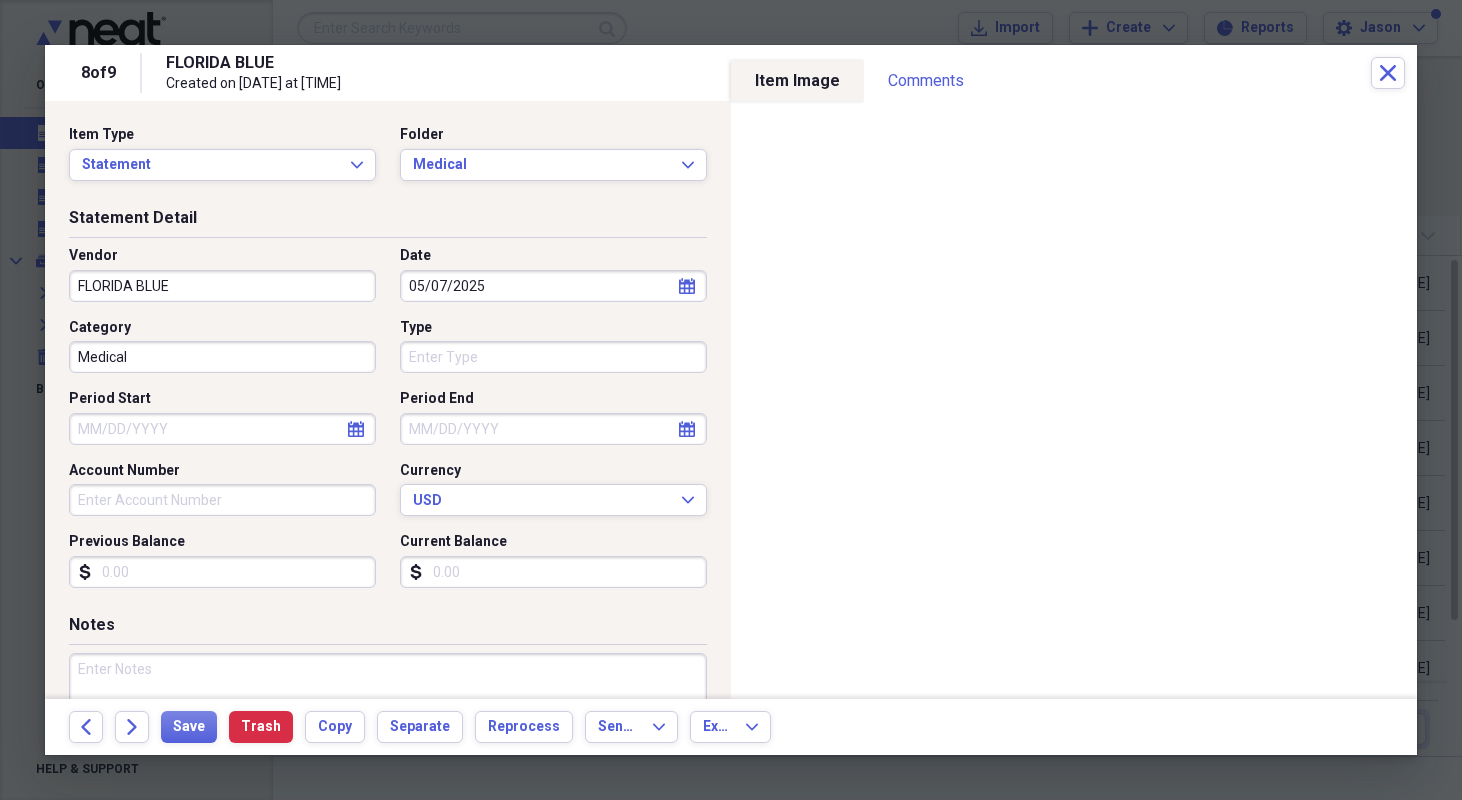 type 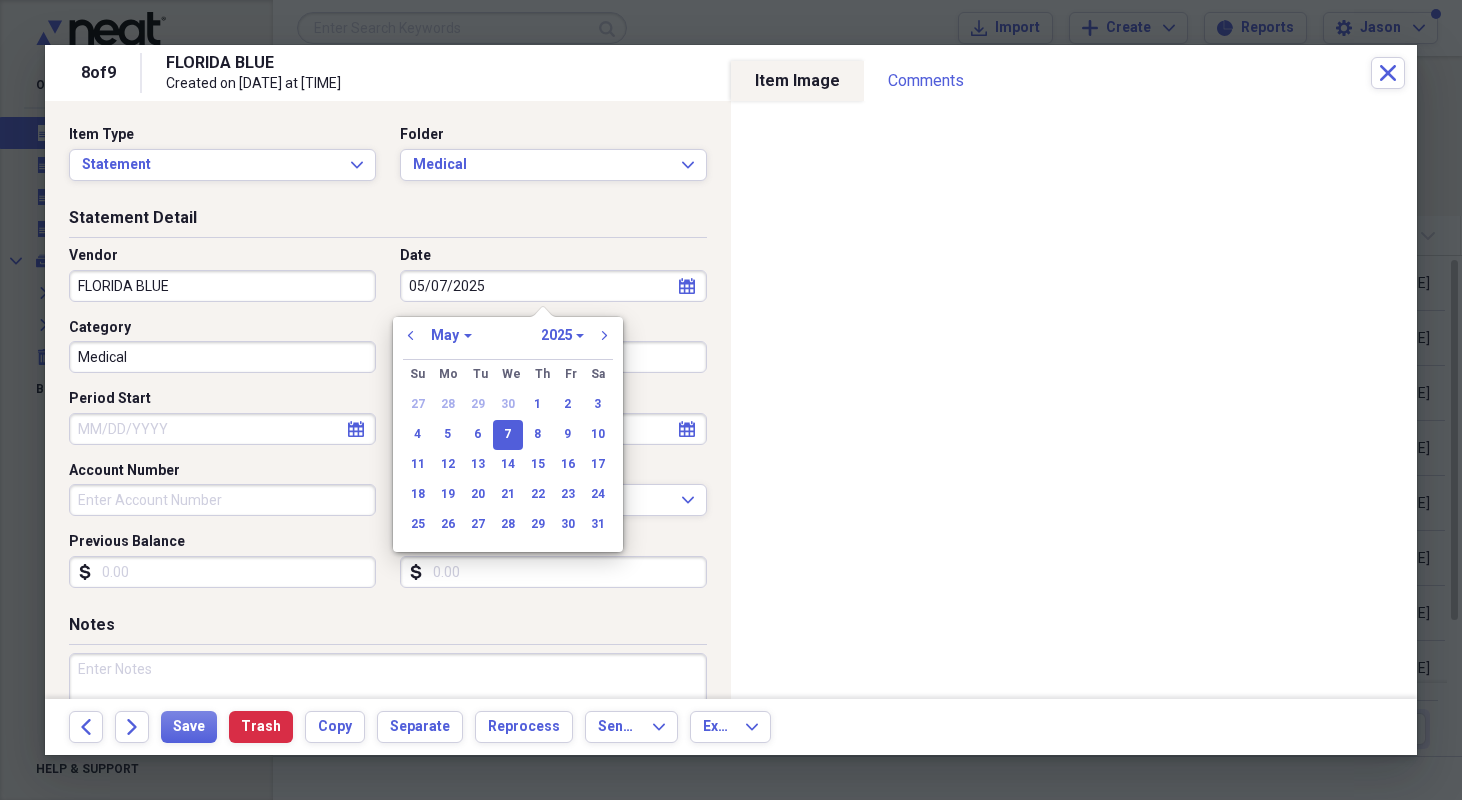 drag, startPoint x: 435, startPoint y: 285, endPoint x: 383, endPoint y: 282, distance: 52.086468 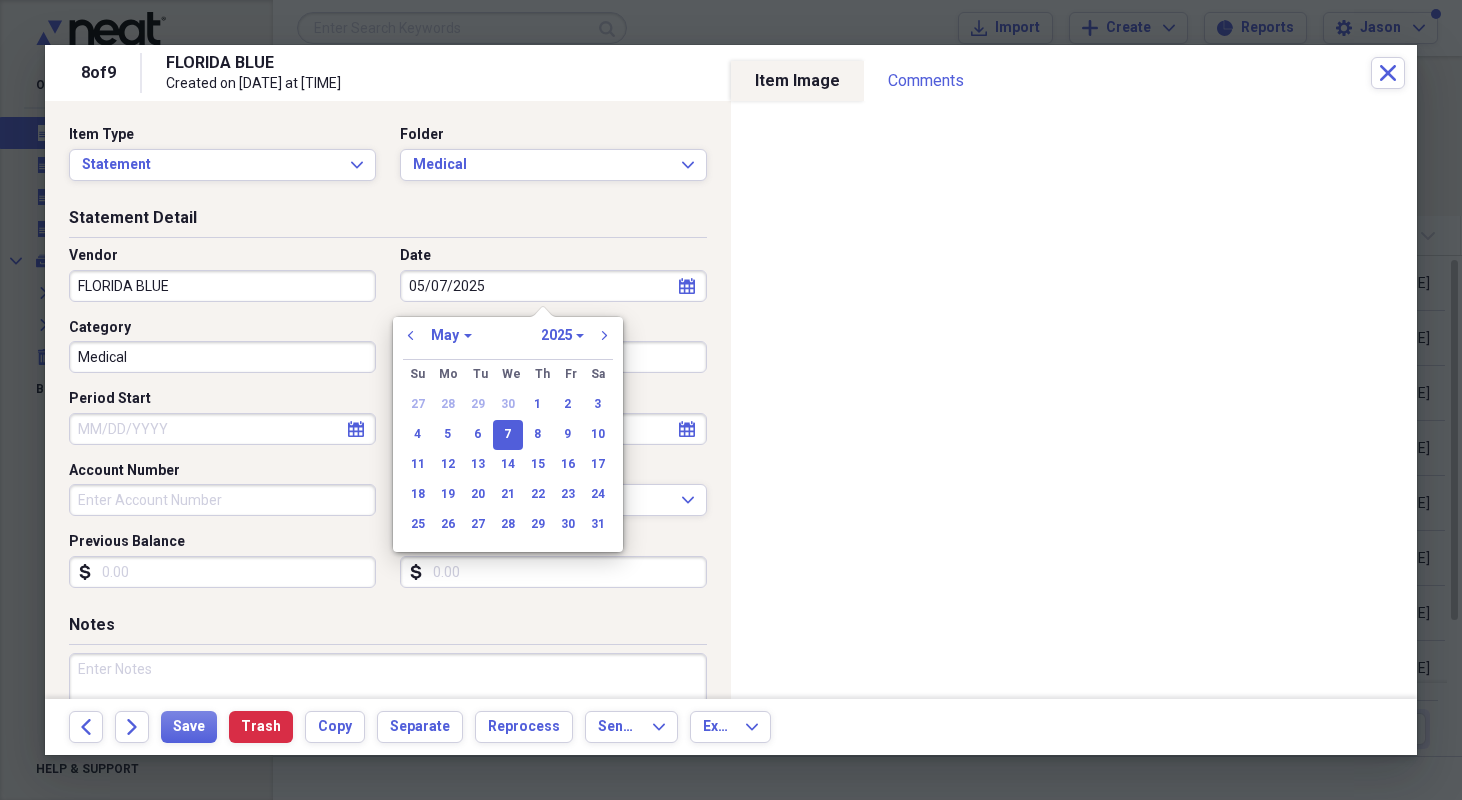 click on "Date [DATE] calendar Calendar" at bounding box center (547, 274) 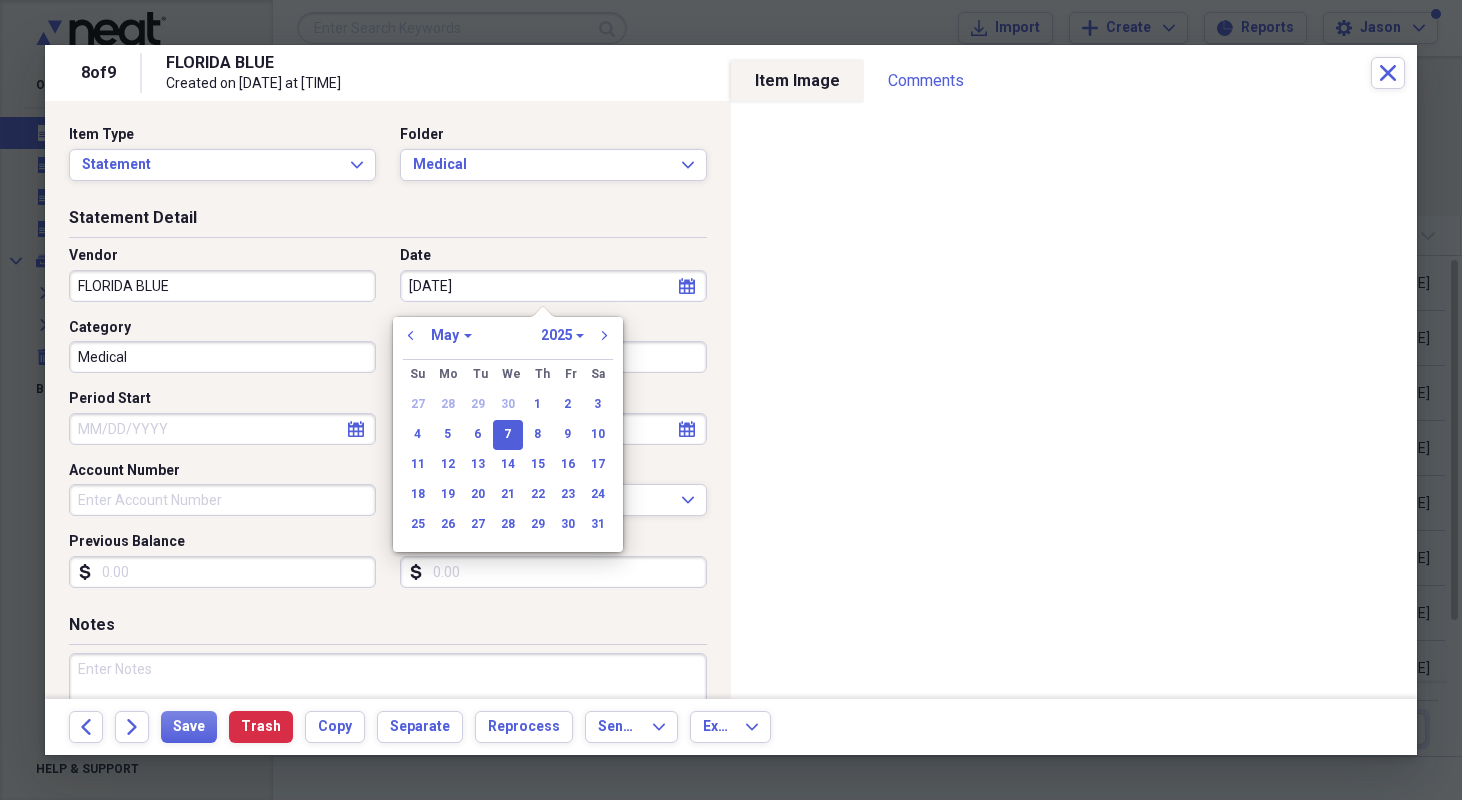 type on "[DATE]" 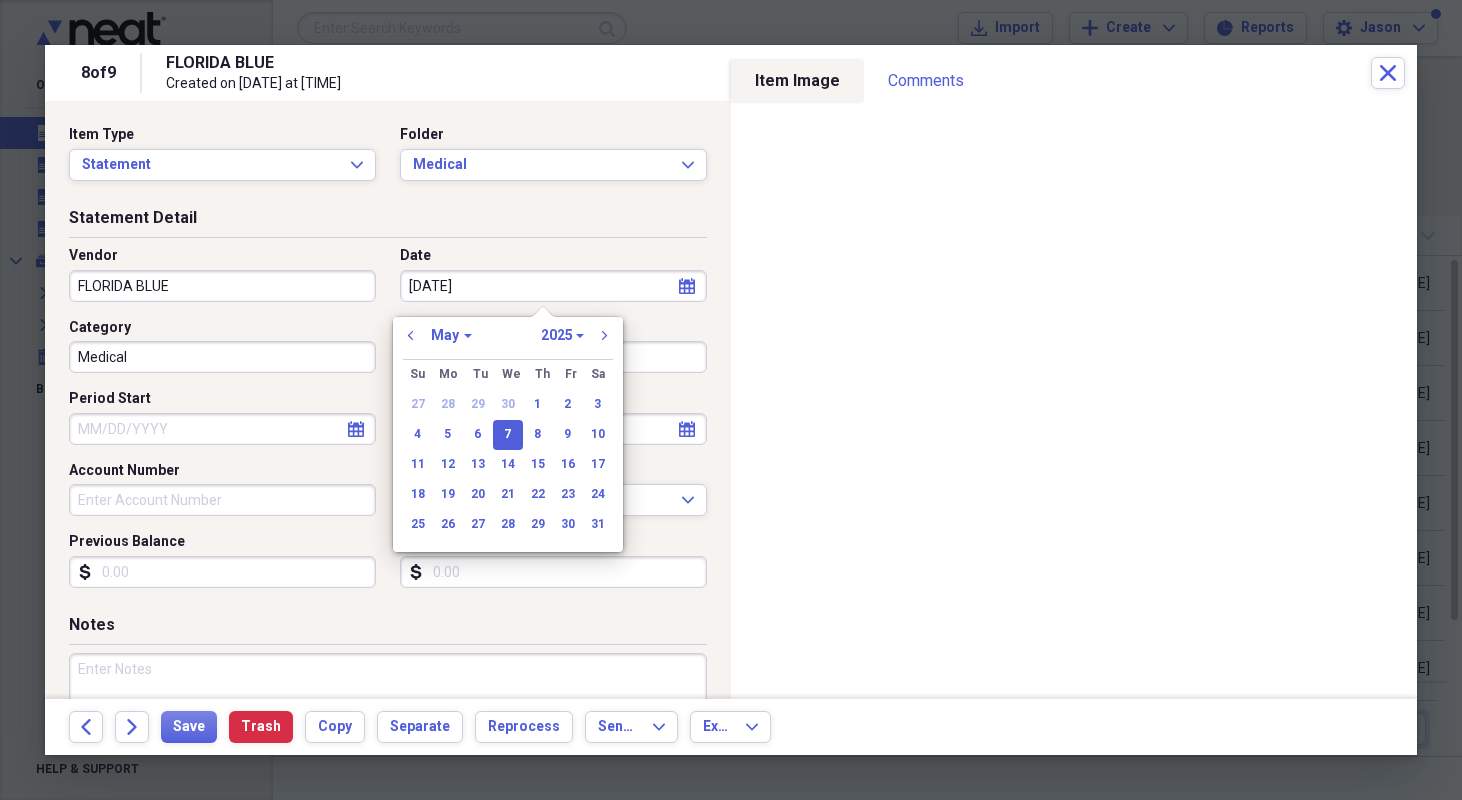 select on "5" 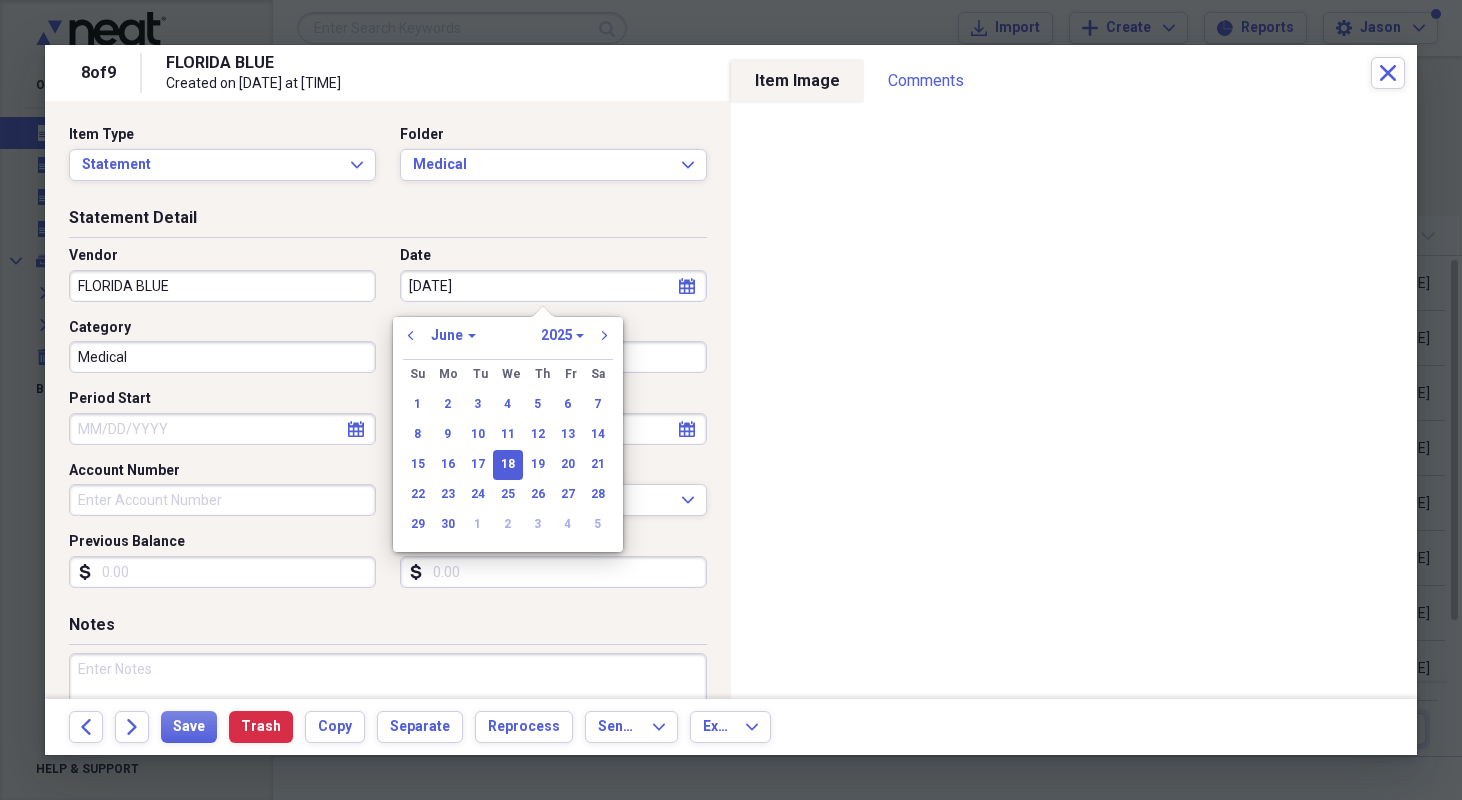 type on "06/18/2025" 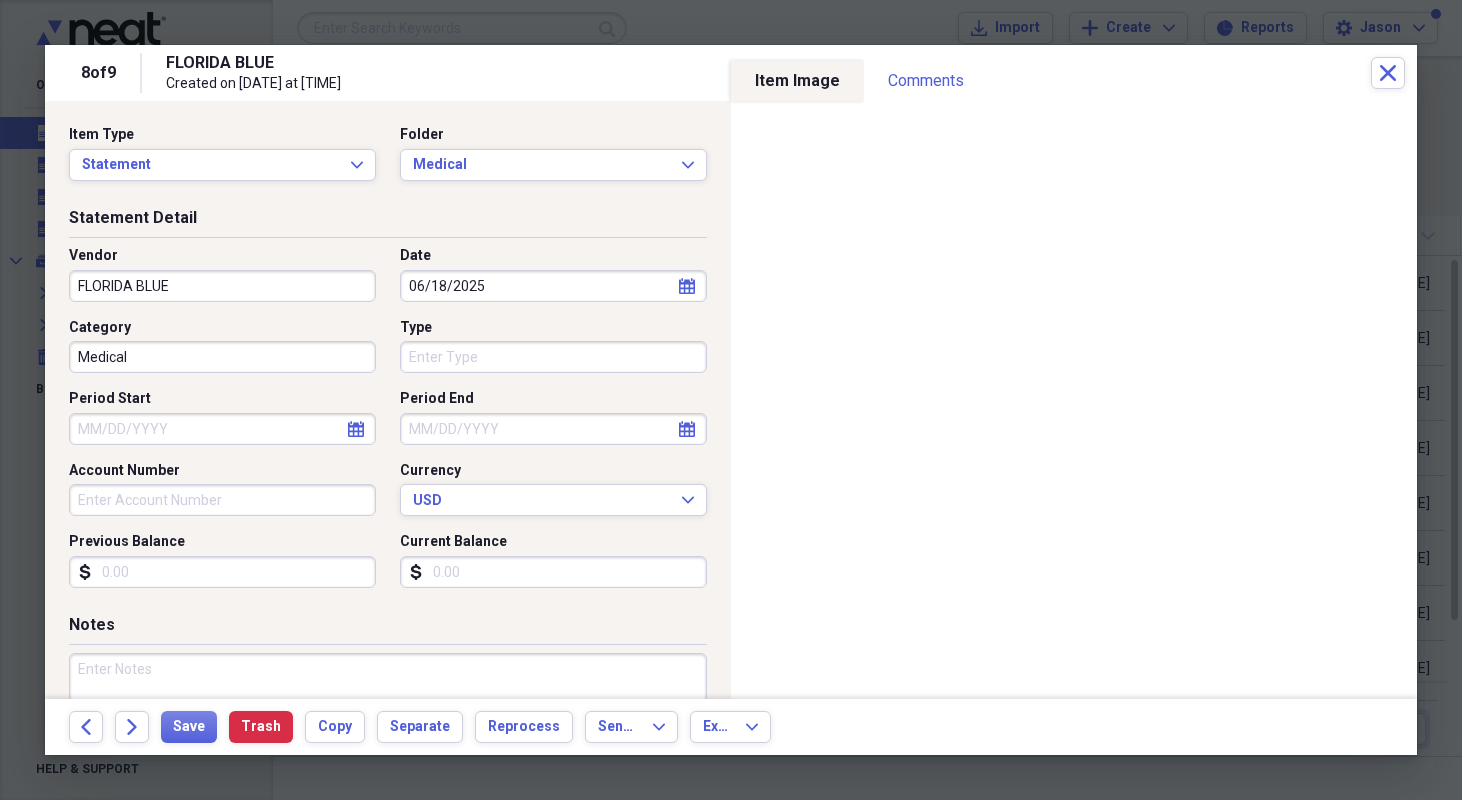 click on "Statement Detail" at bounding box center (388, 222) 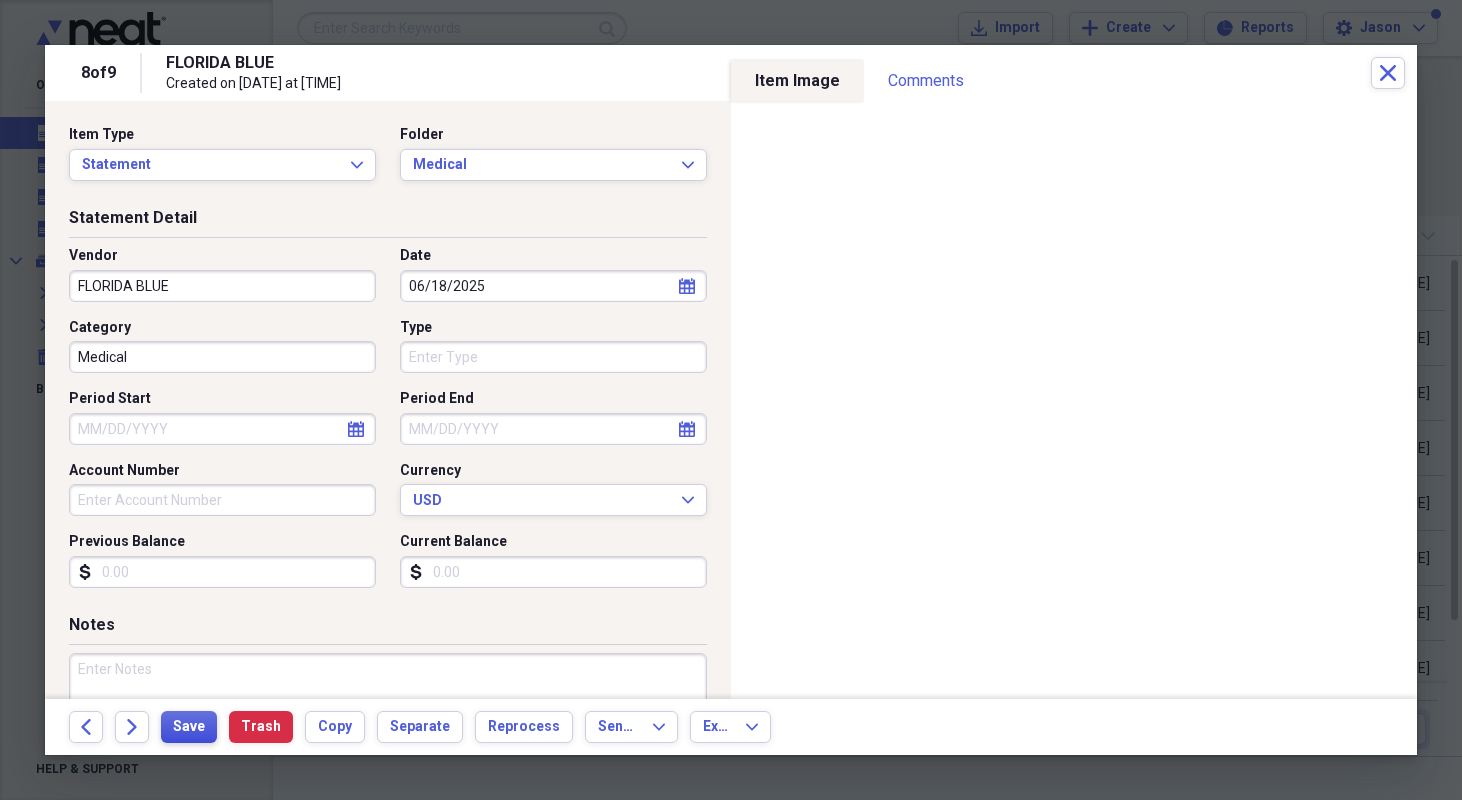 click on "Save" at bounding box center (189, 727) 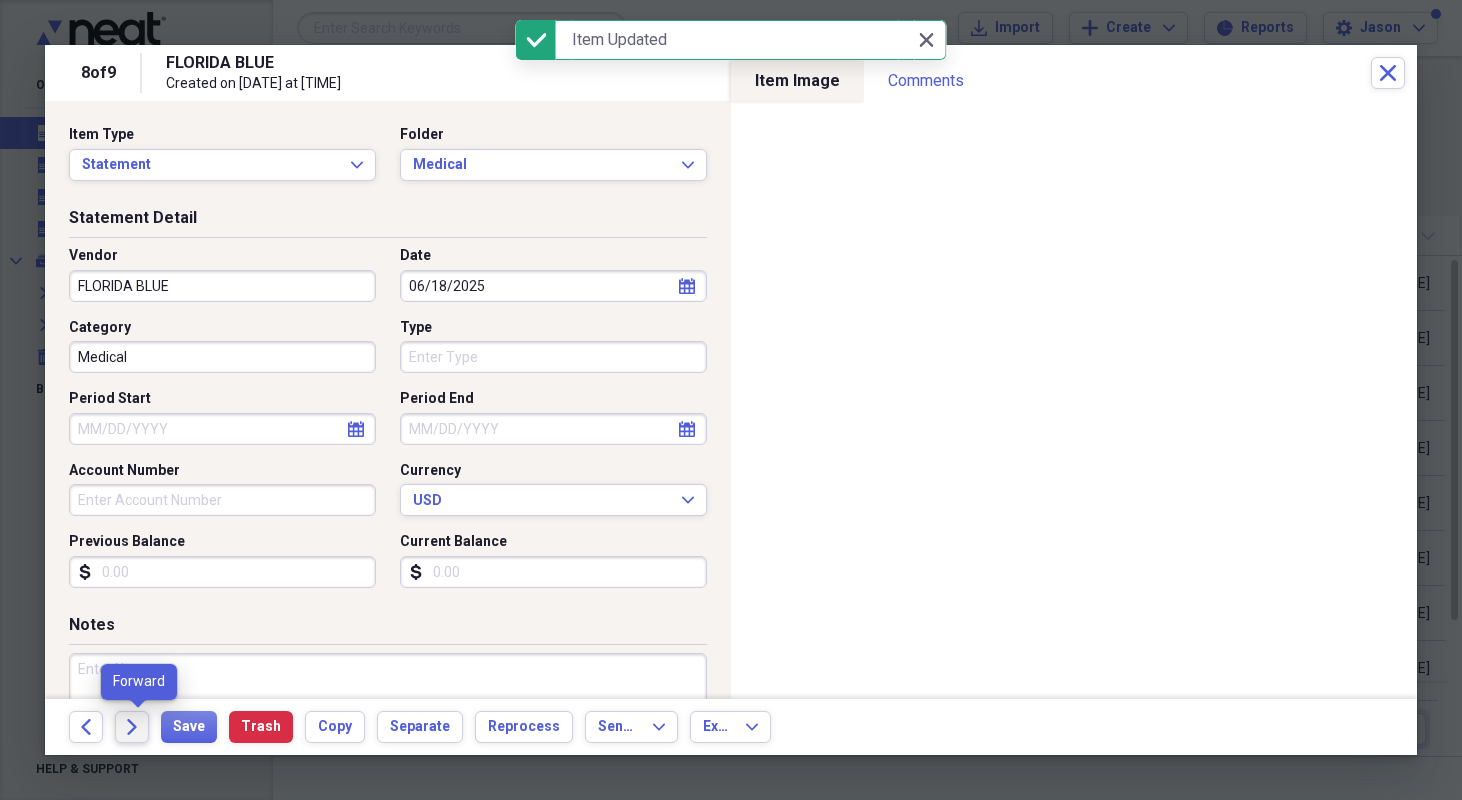 click on "Forward" at bounding box center [132, 727] 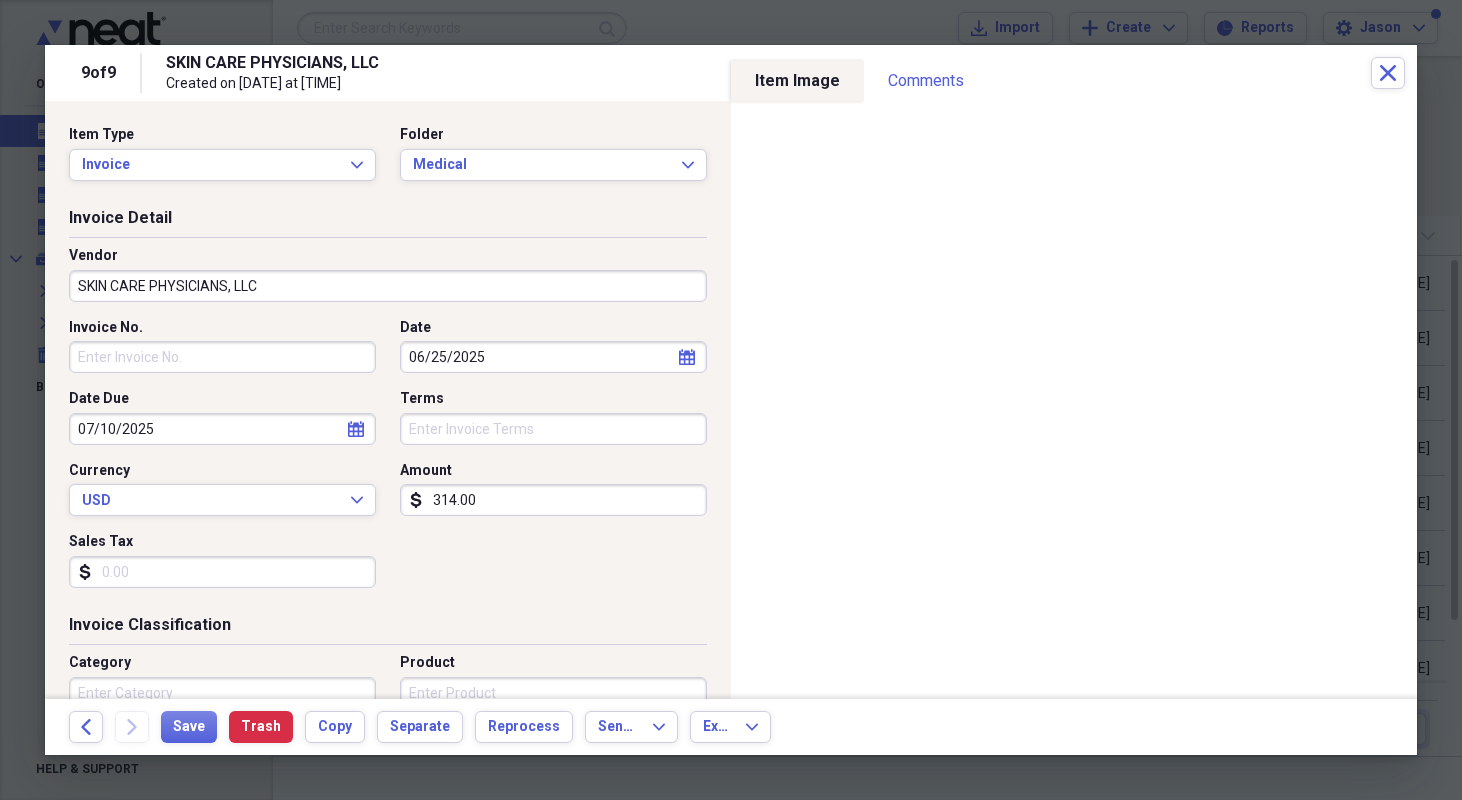 click on "314.00" at bounding box center [553, 500] 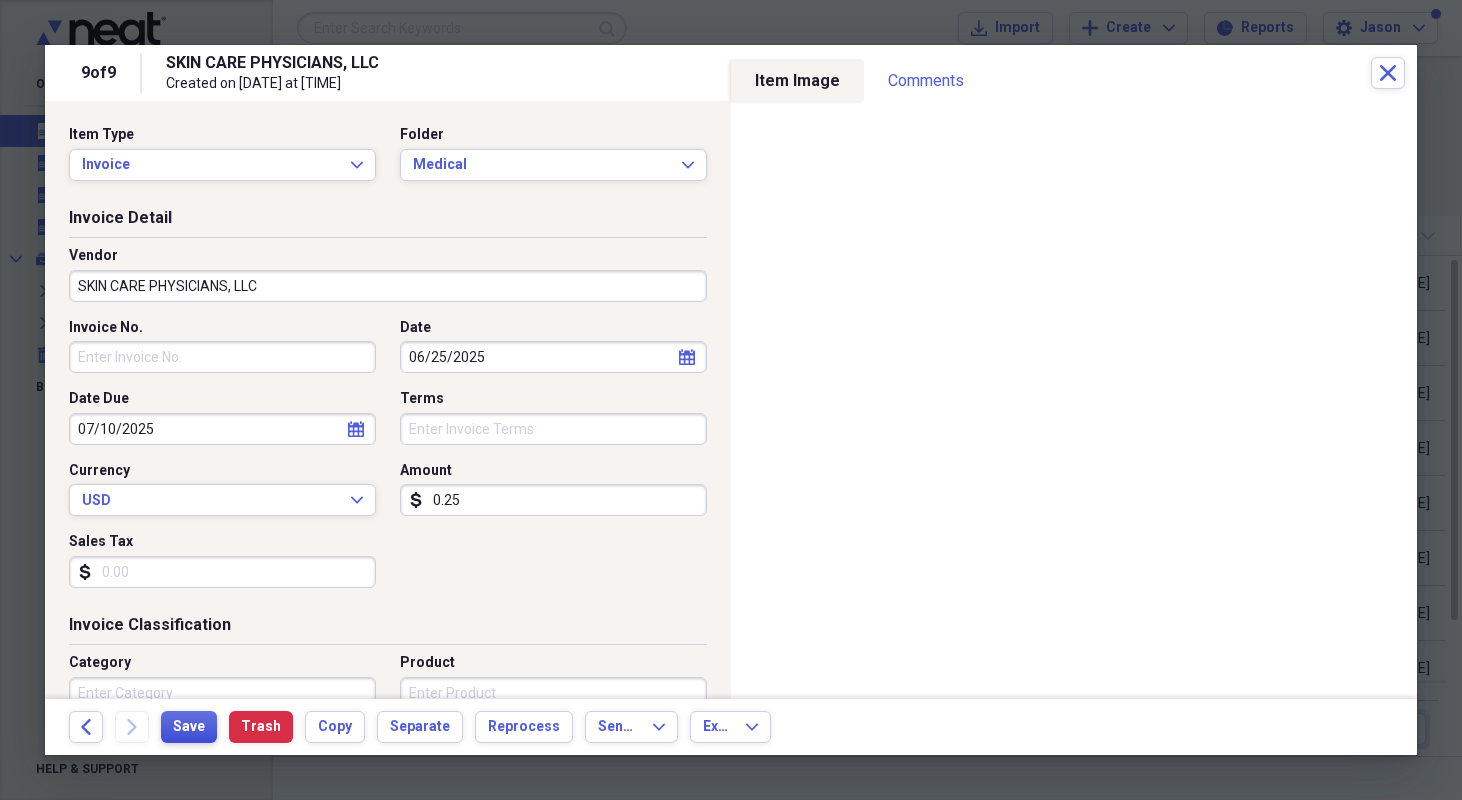 type on "0.25" 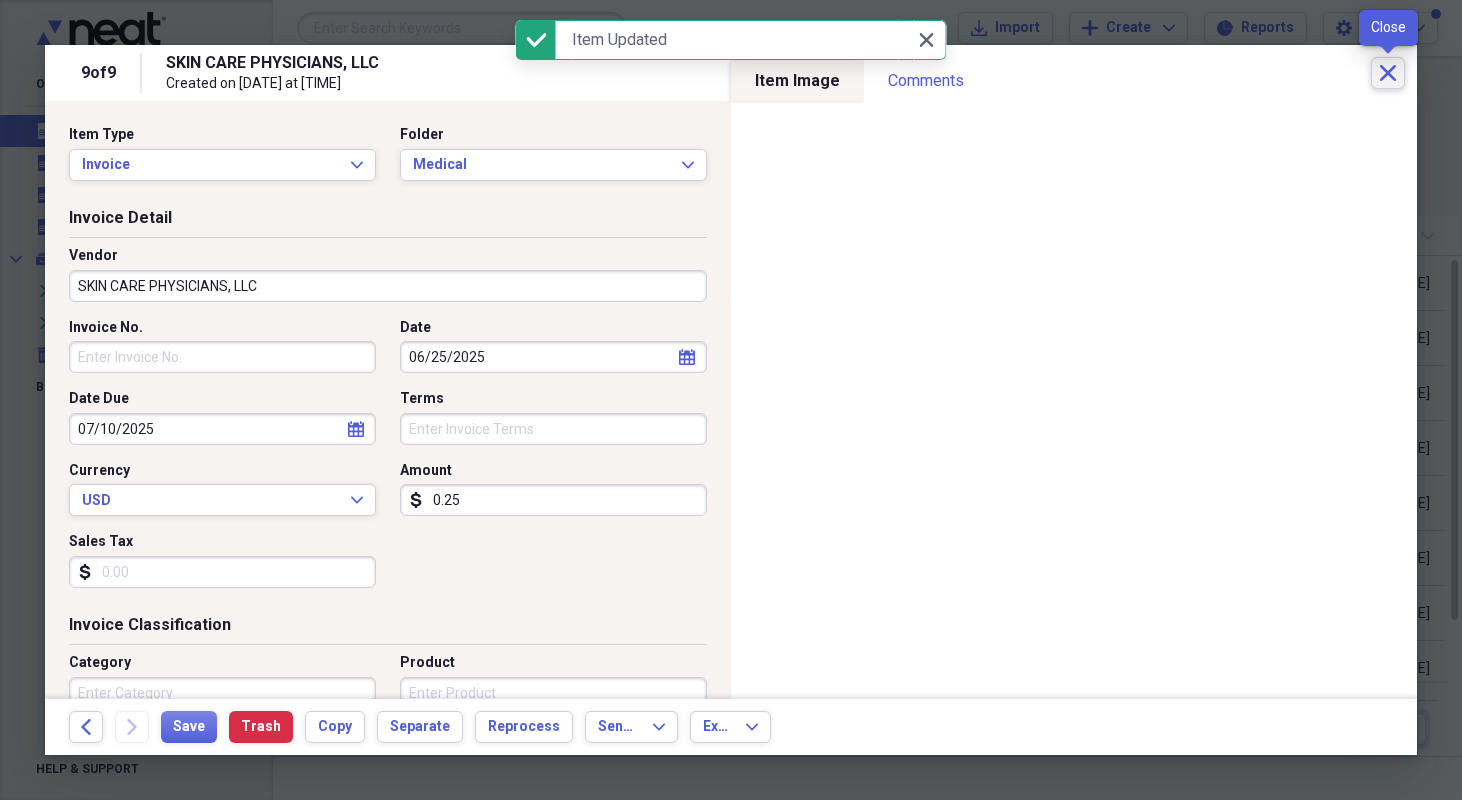 click 